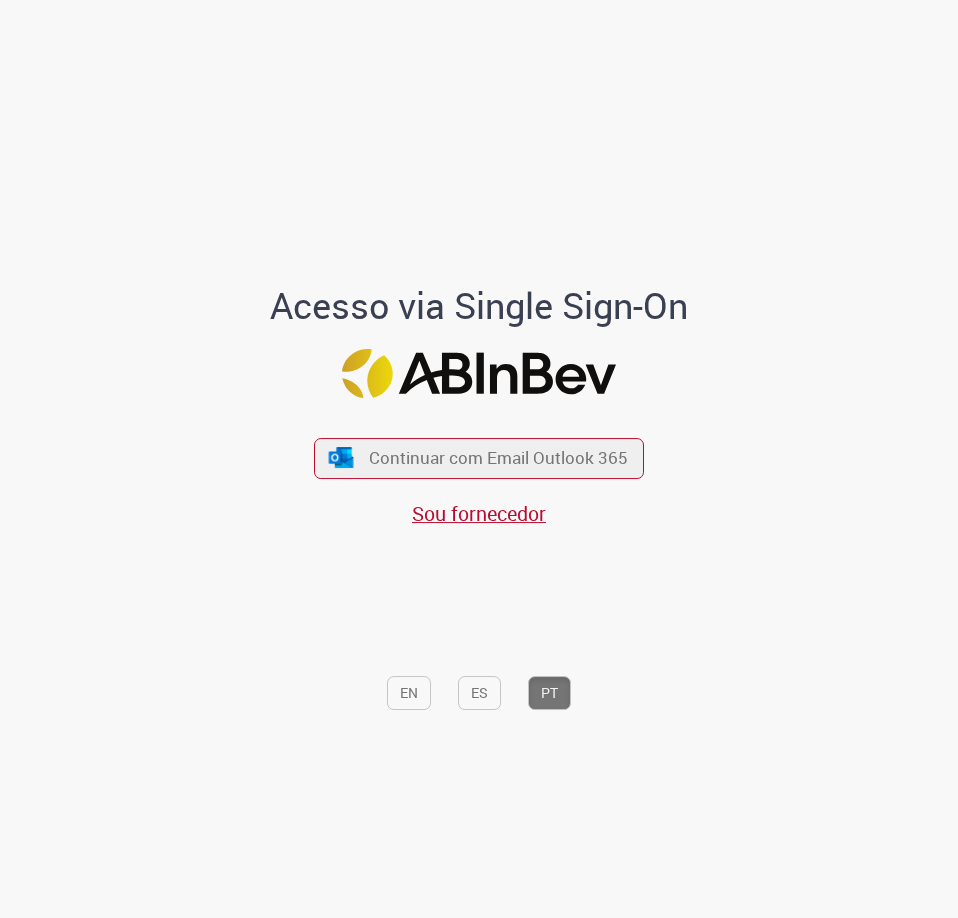 scroll, scrollTop: 0, scrollLeft: 0, axis: both 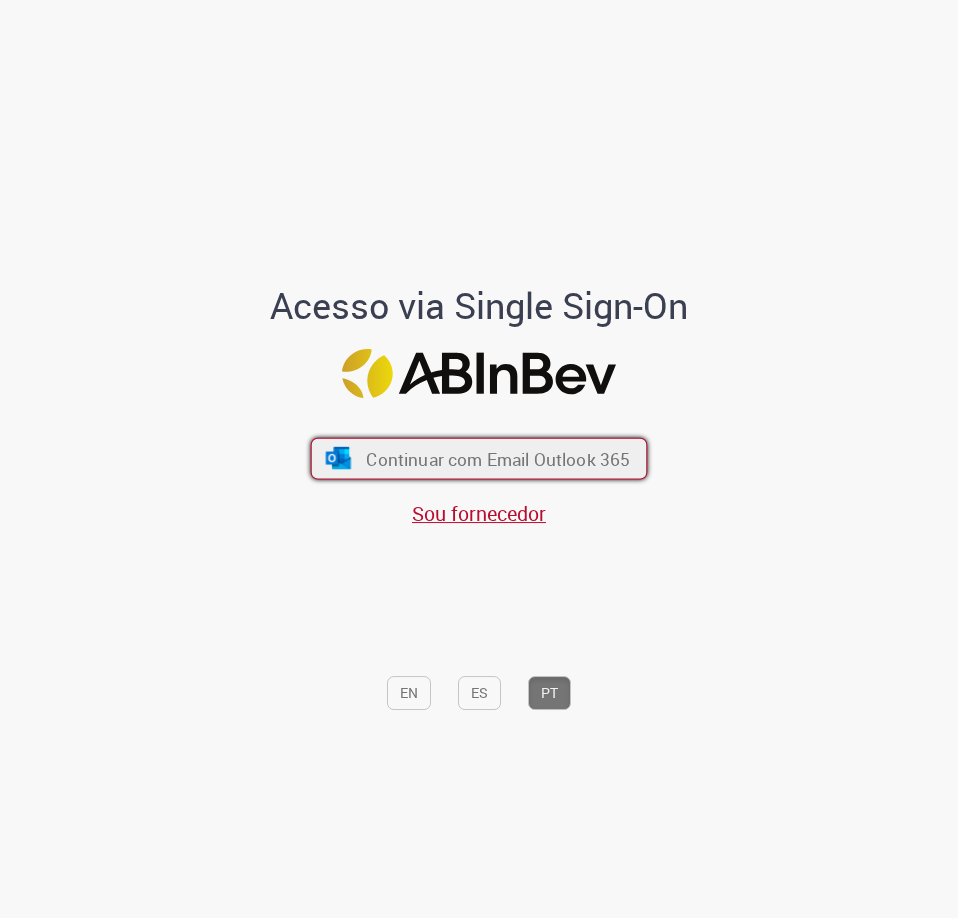 click on "Continuar com Email Outlook 365" at bounding box center [479, 458] 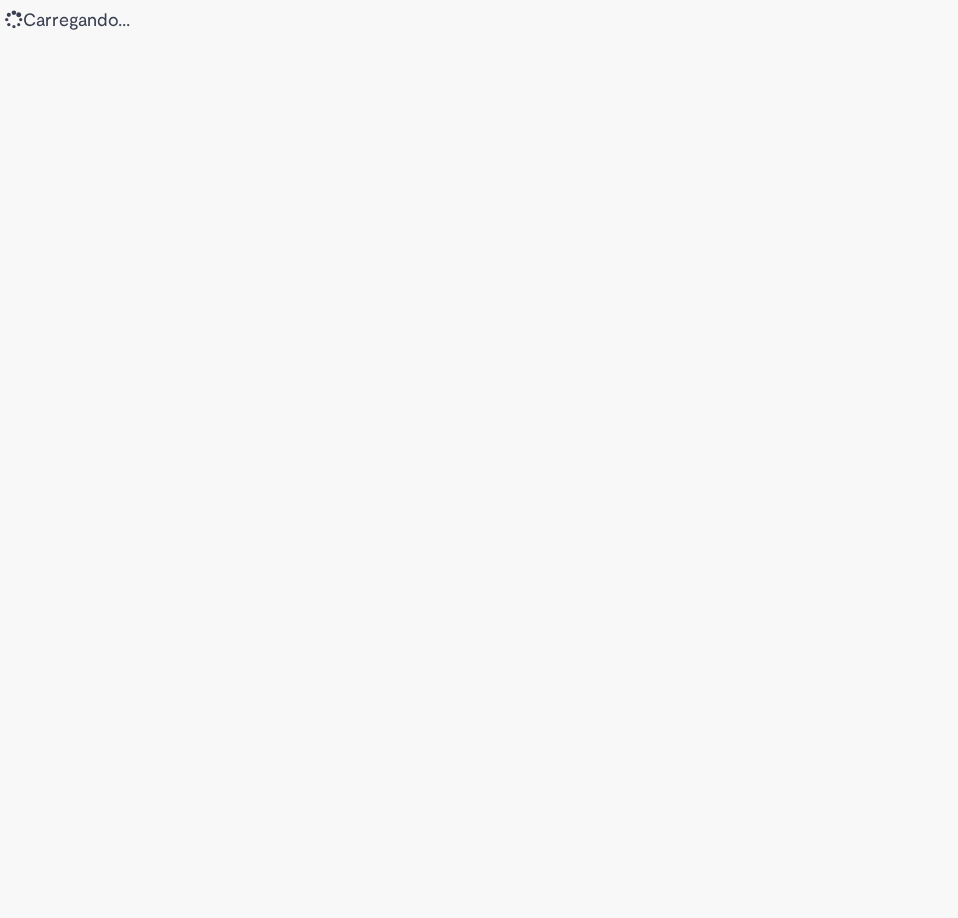 scroll, scrollTop: 0, scrollLeft: 0, axis: both 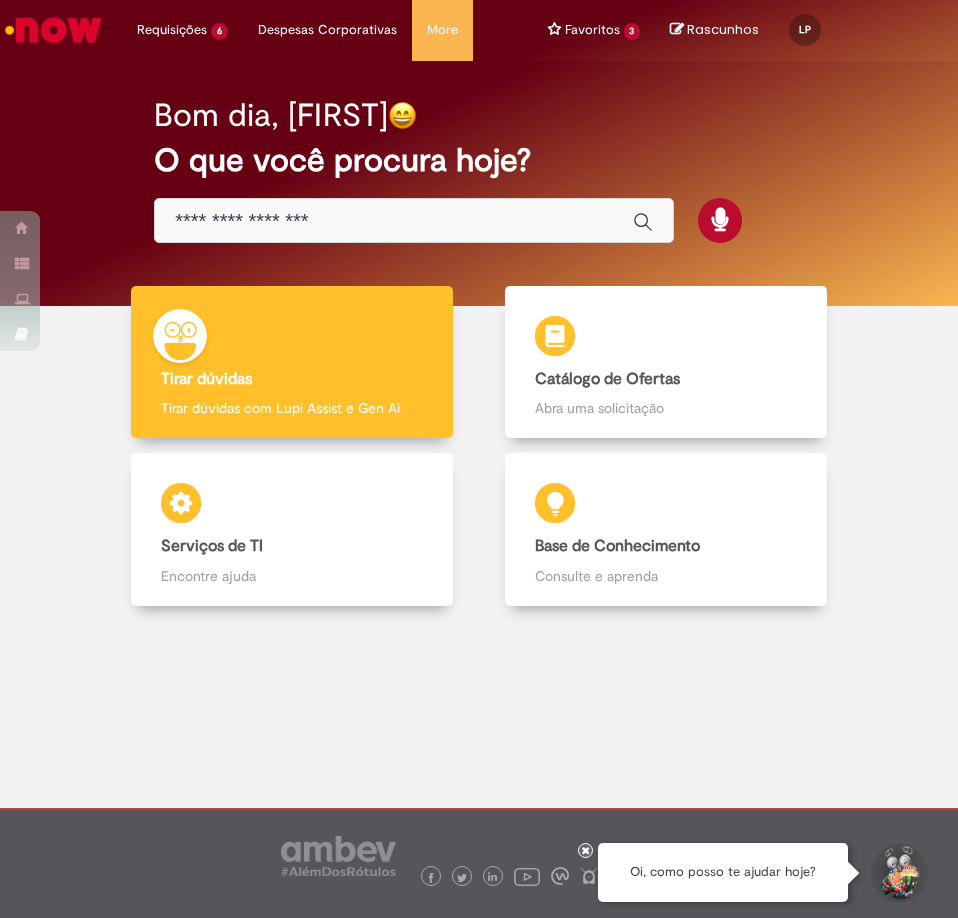 click at bounding box center (394, 221) 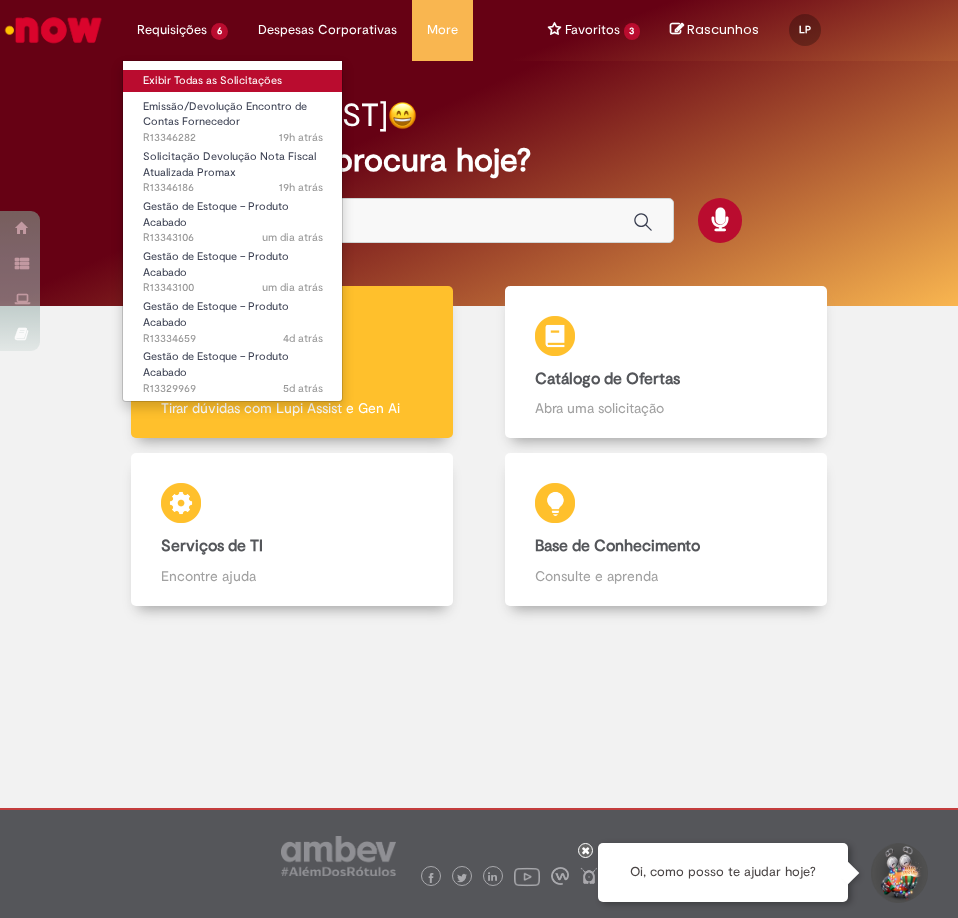 click on "Exibir Todas as Solicitações" at bounding box center [233, 81] 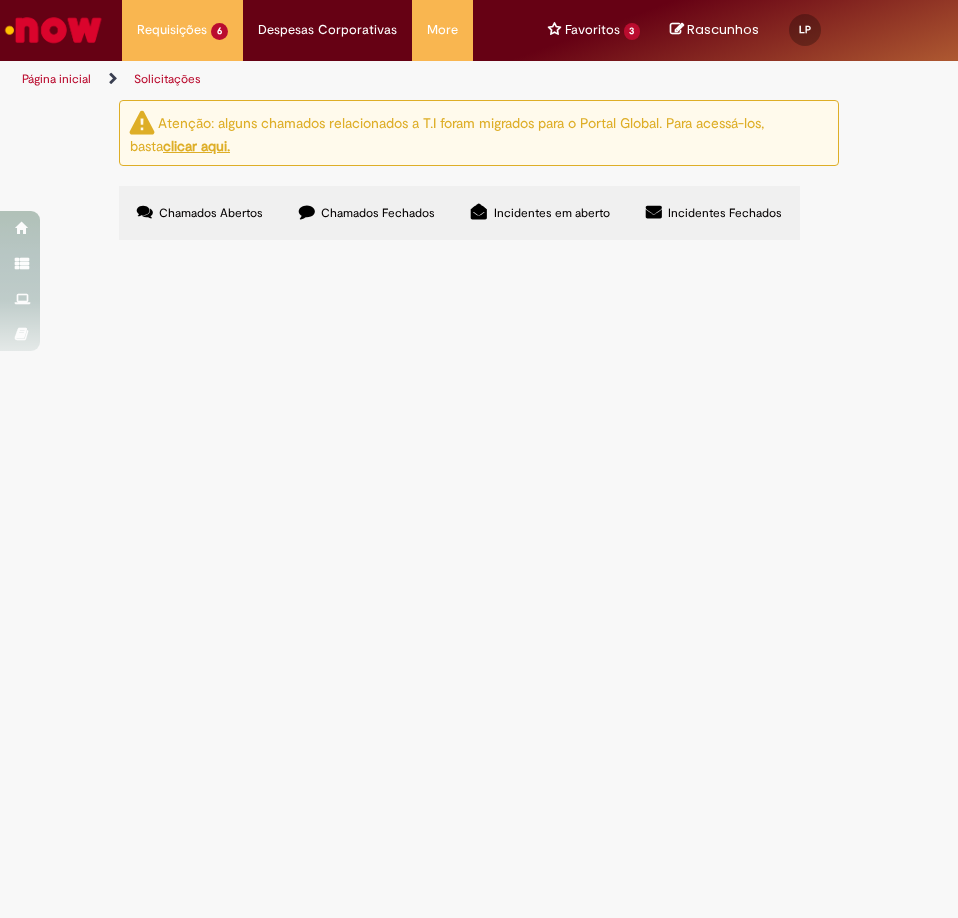 click on "Chamados Fechados" at bounding box center [367, 213] 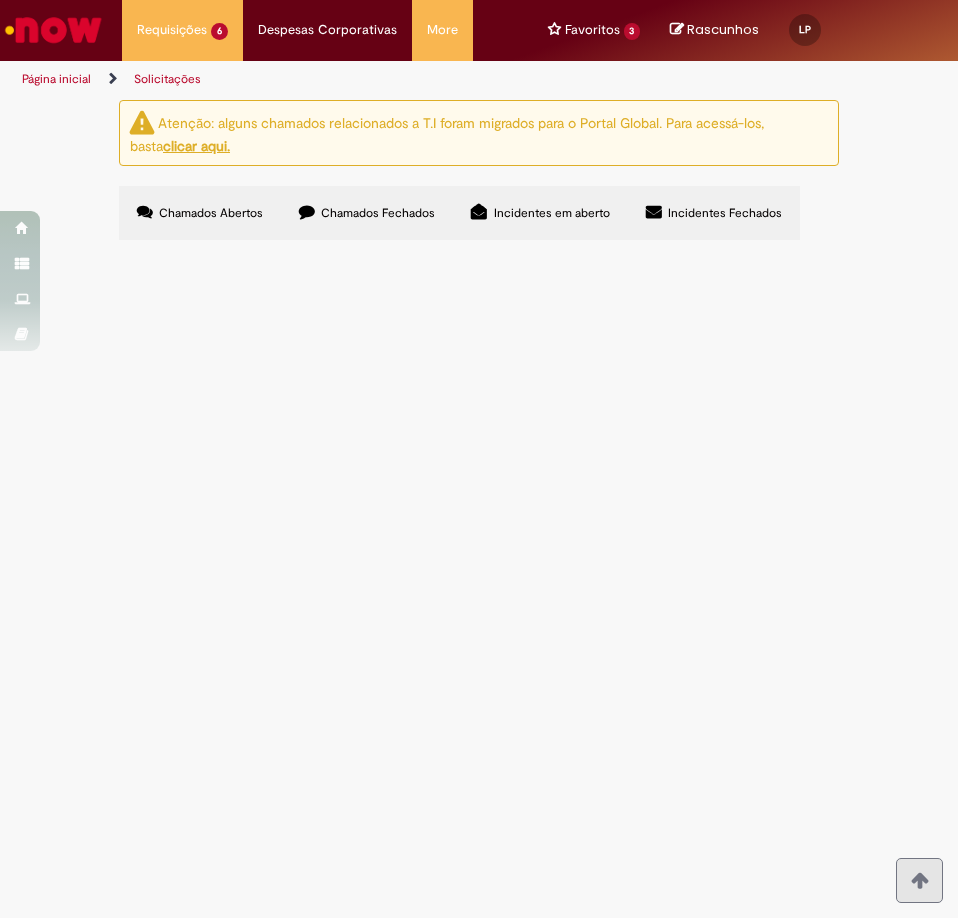 click on "Emissão de NFs referentes a Shelf Life" at bounding box center [0, 0] 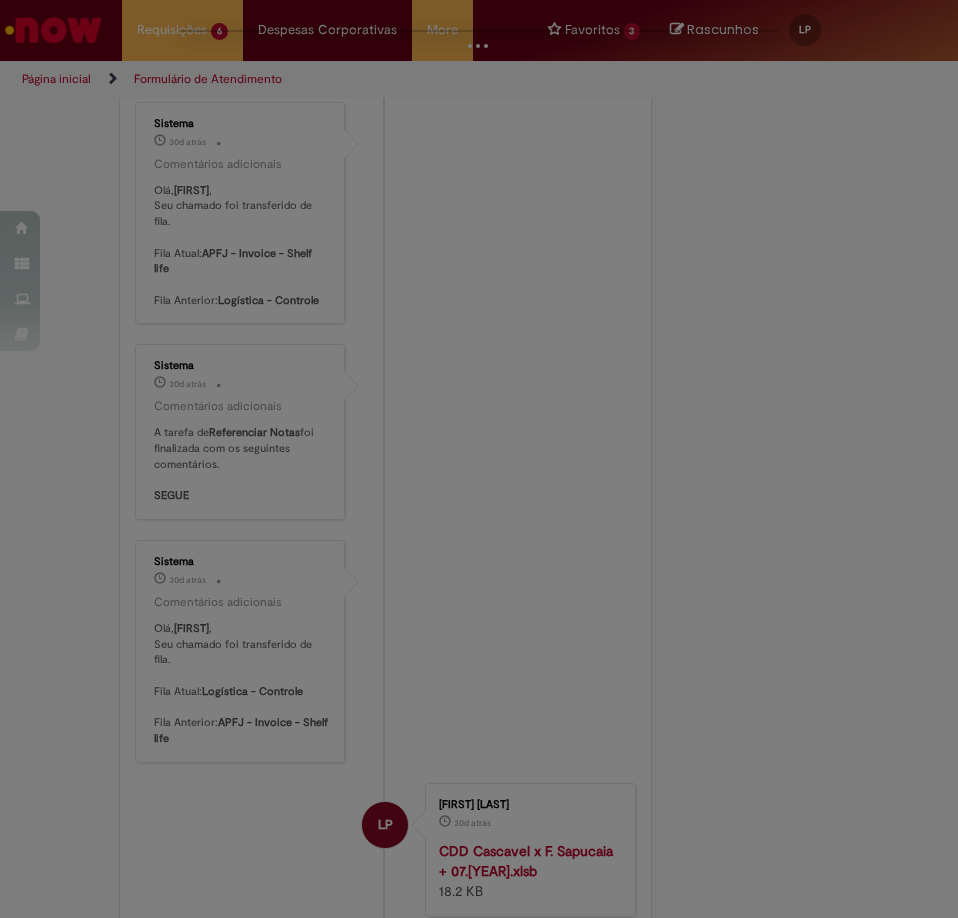 scroll, scrollTop: 0, scrollLeft: 0, axis: both 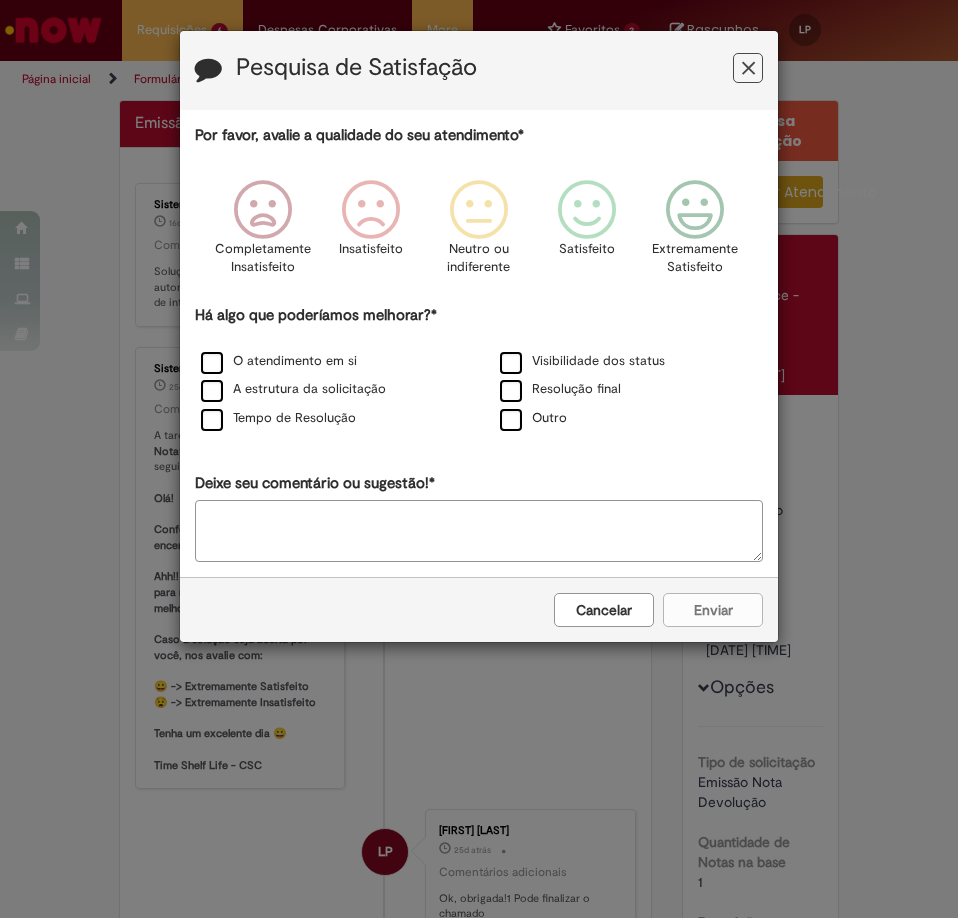 click at bounding box center [748, 68] 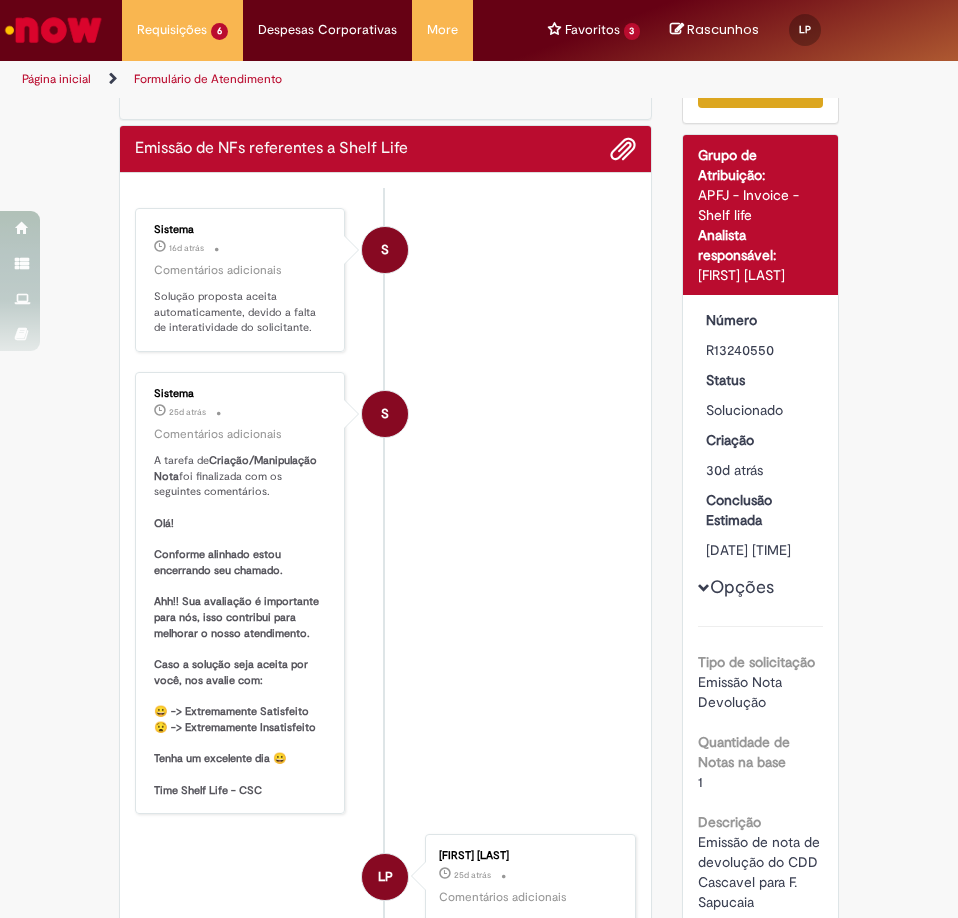scroll, scrollTop: 0, scrollLeft: 0, axis: both 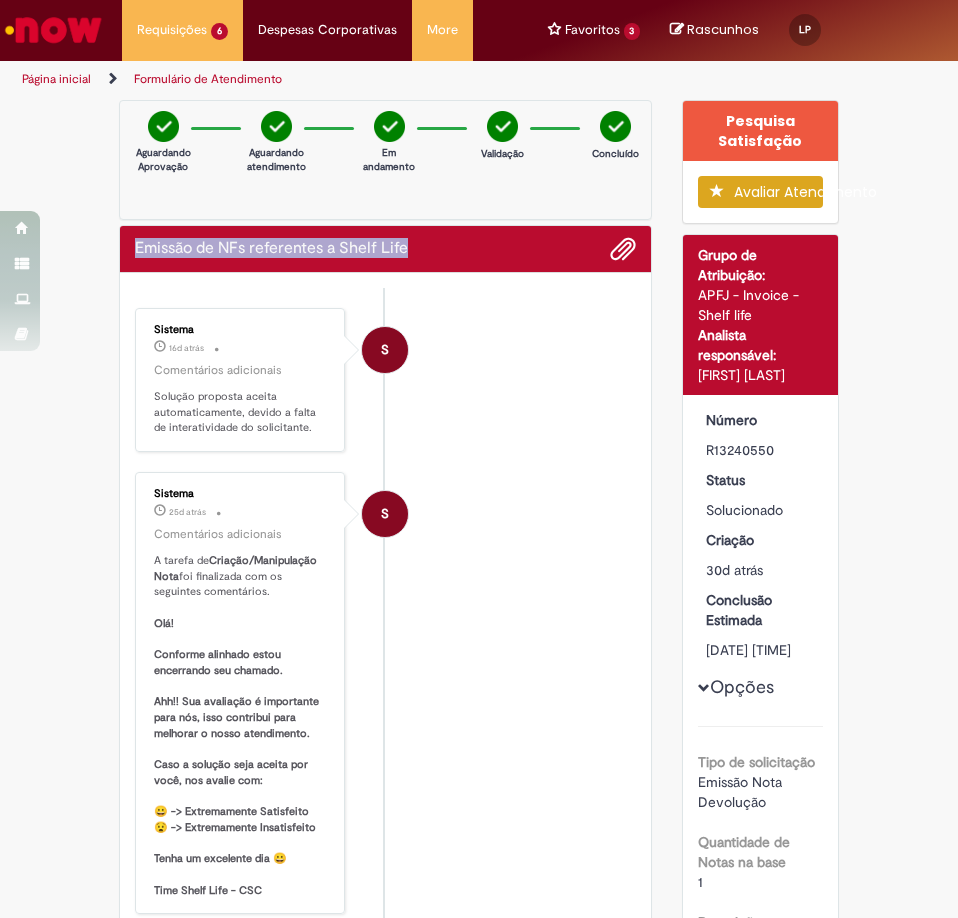 drag, startPoint x: 449, startPoint y: 253, endPoint x: 107, endPoint y: 251, distance: 342.00586 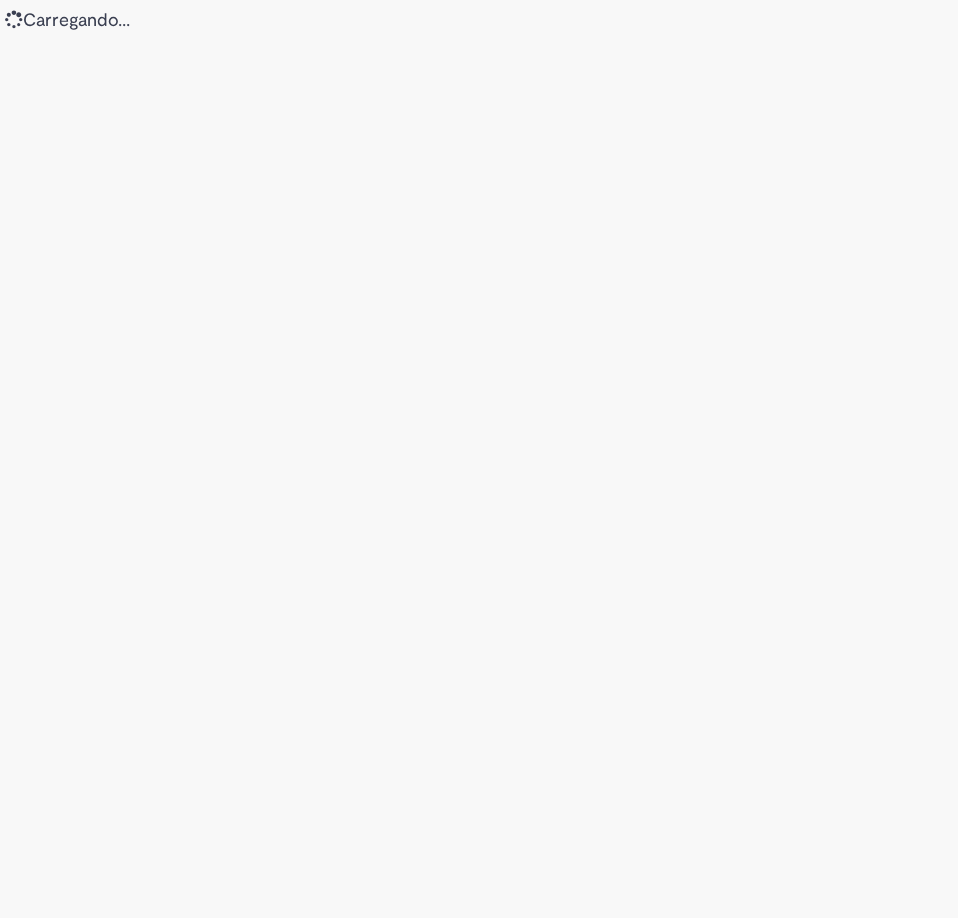 scroll, scrollTop: 0, scrollLeft: 0, axis: both 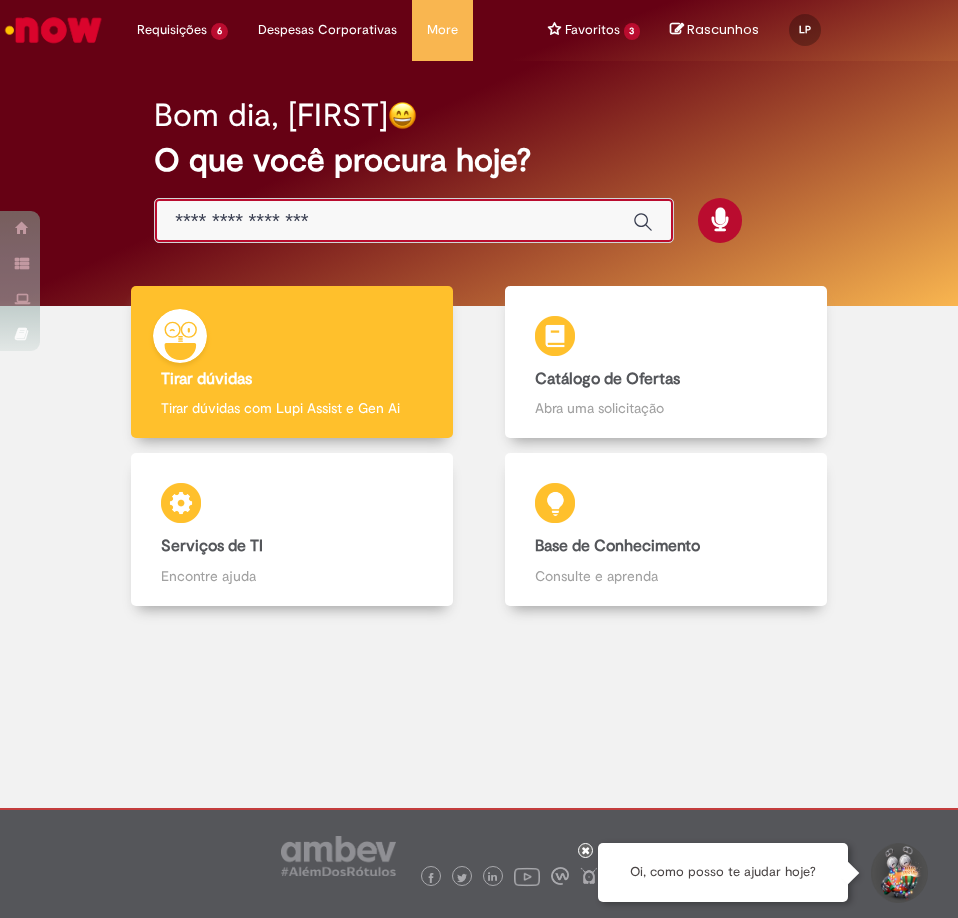 click at bounding box center [394, 221] 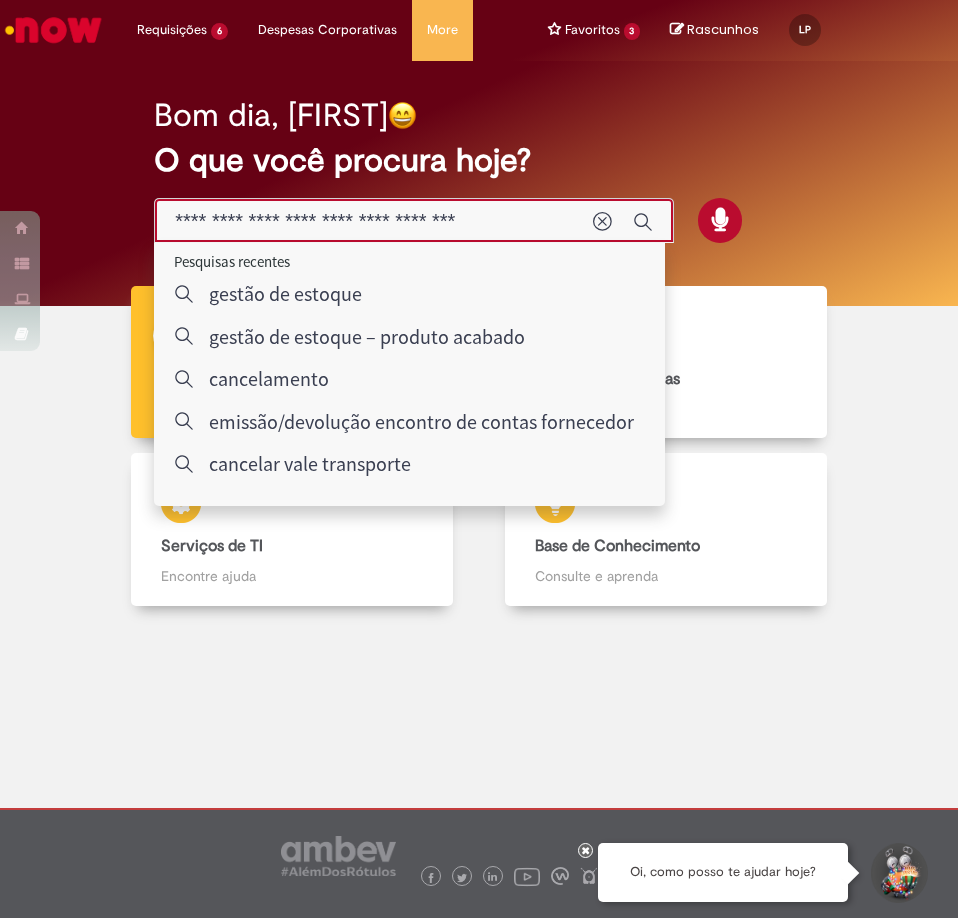 type on "**********" 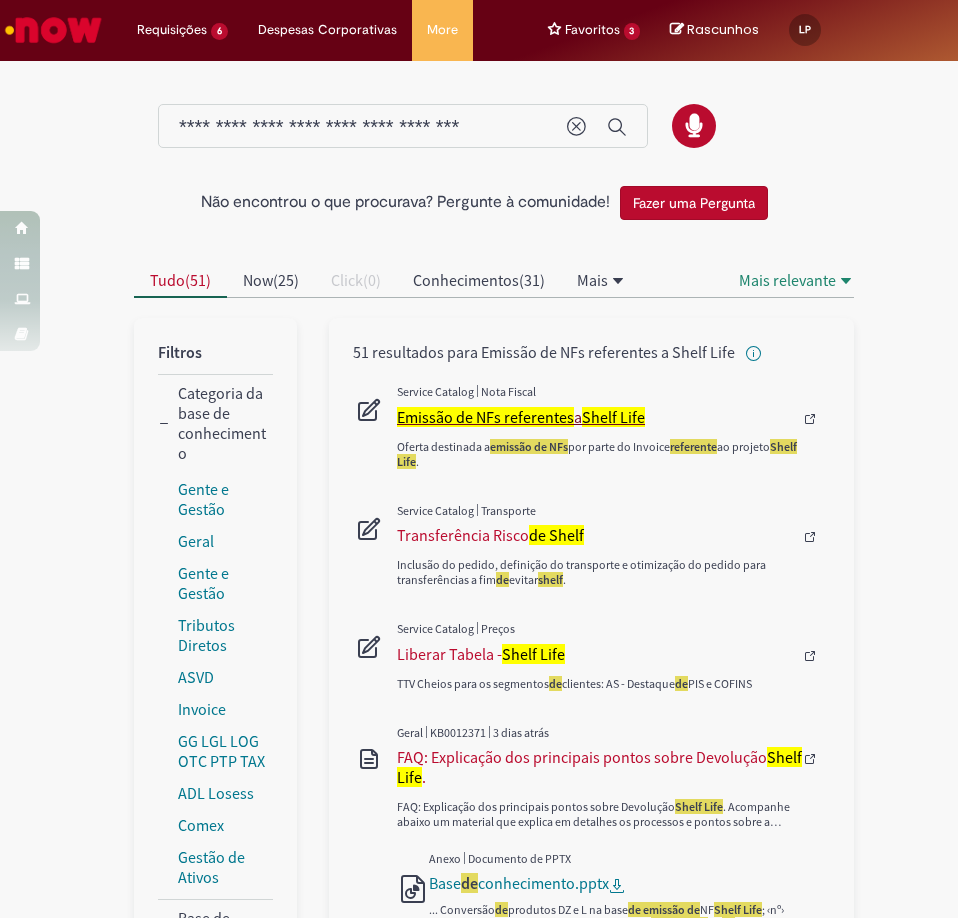 click on "Emissão de NFs referentes" at bounding box center (485, 417) 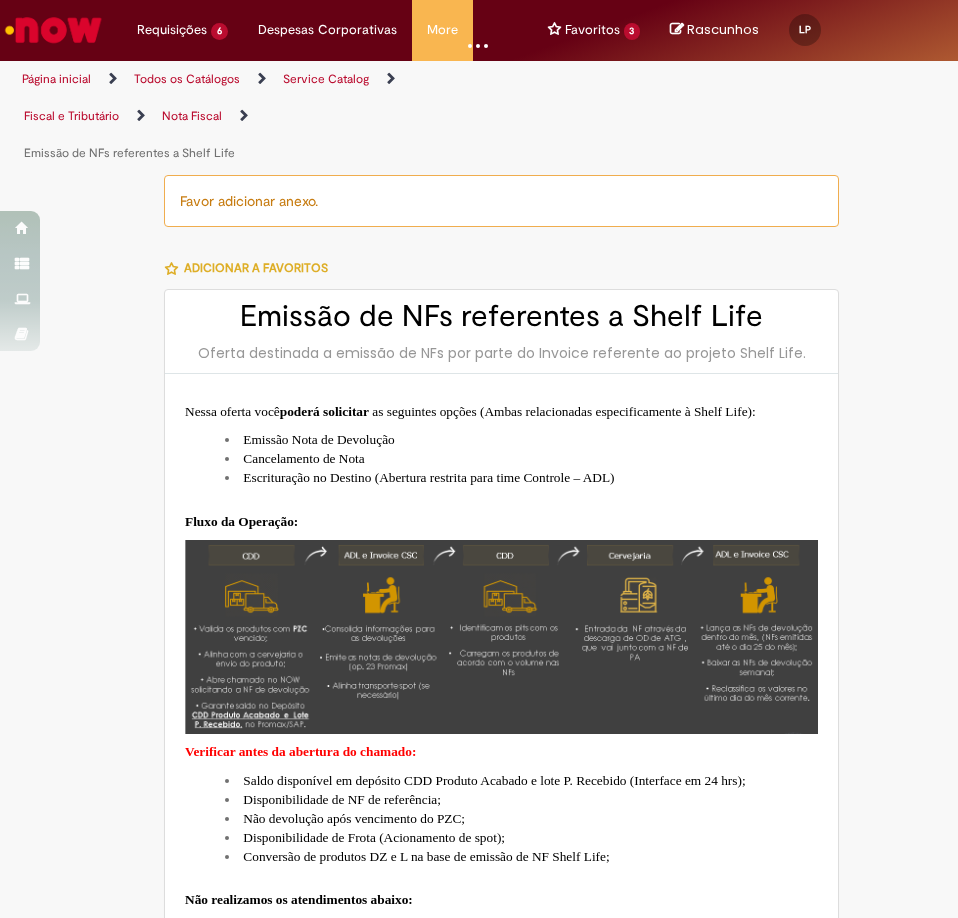 type on "********" 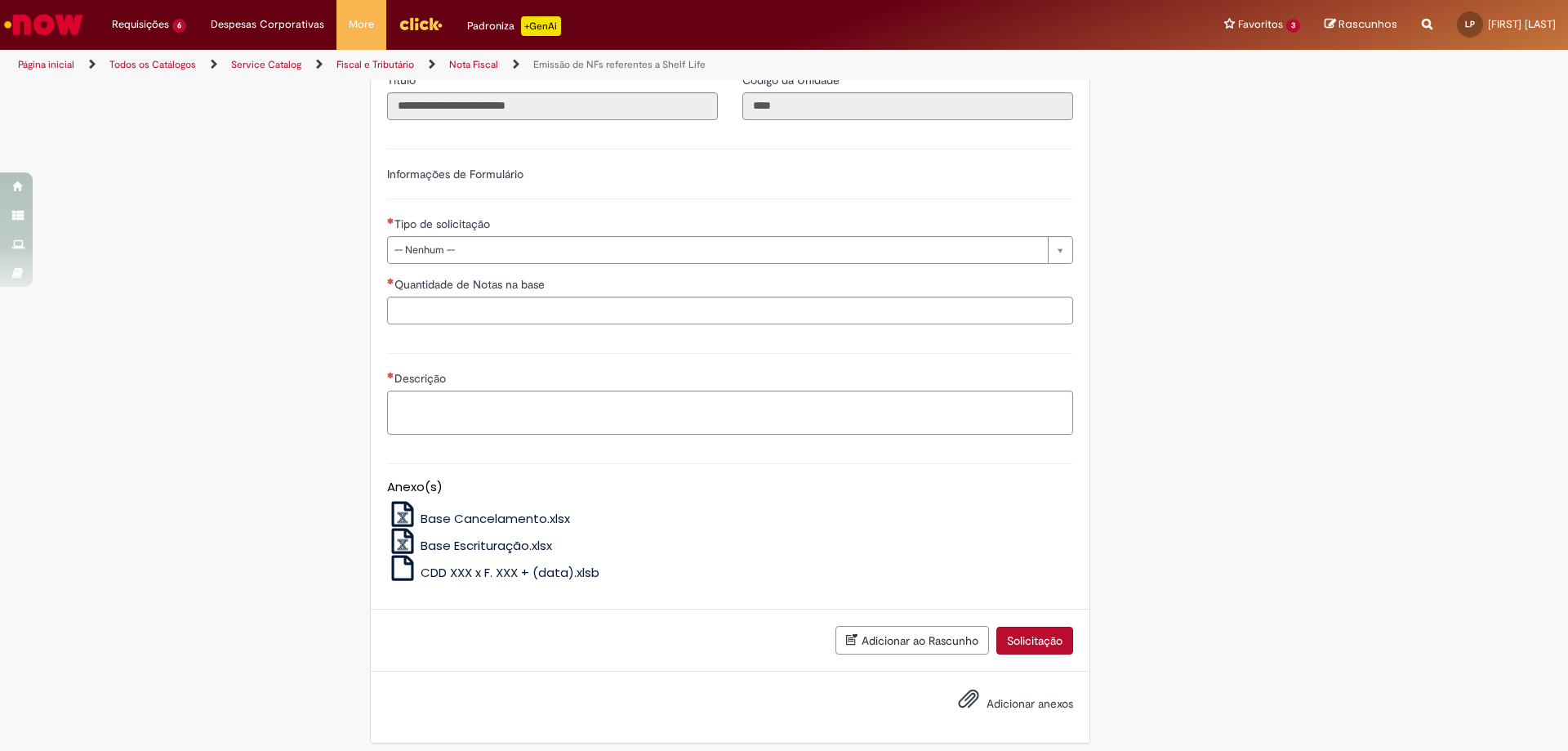 scroll, scrollTop: 817, scrollLeft: 0, axis: vertical 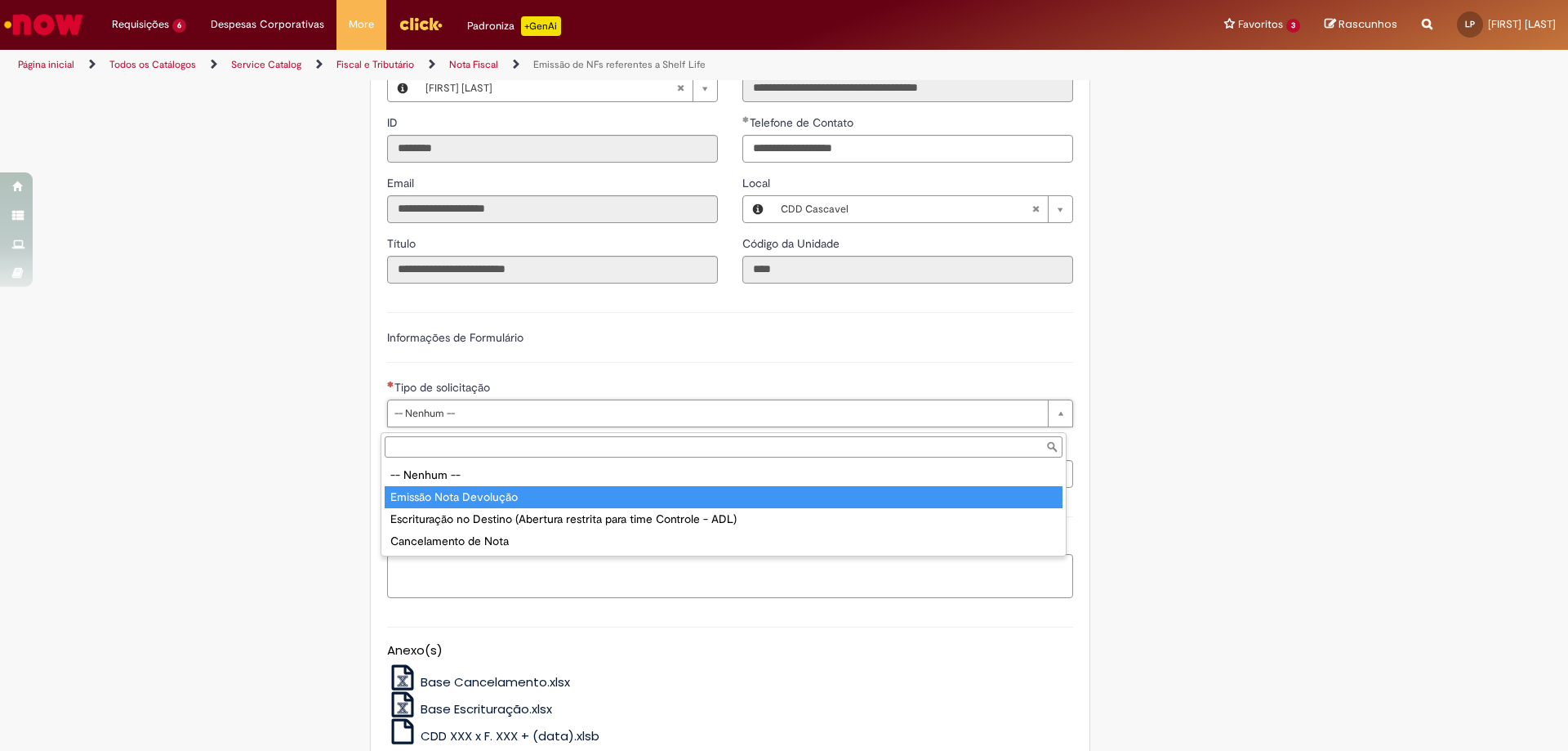 type on "**********" 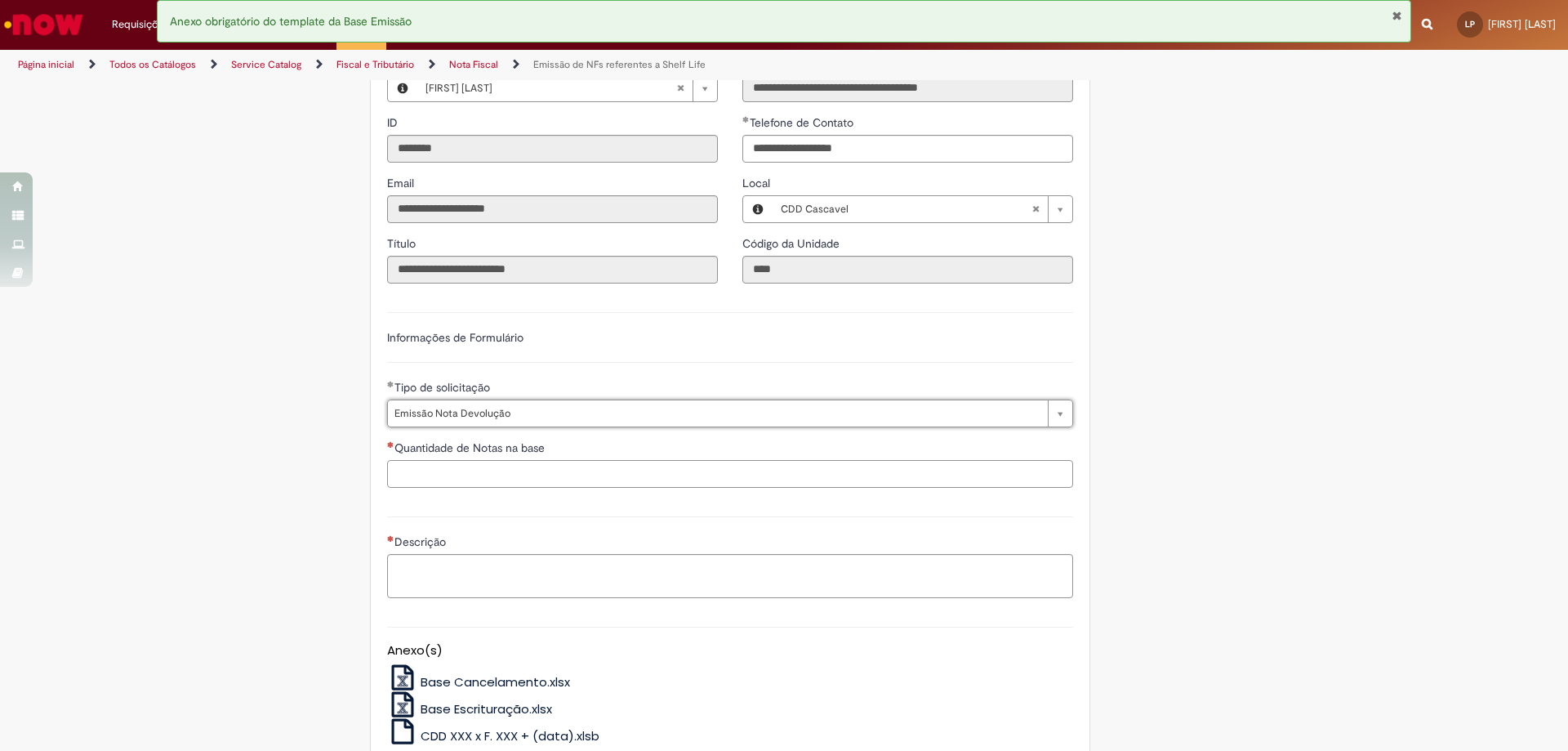 click on "Quantidade de Notas na base" at bounding box center [730, 474] 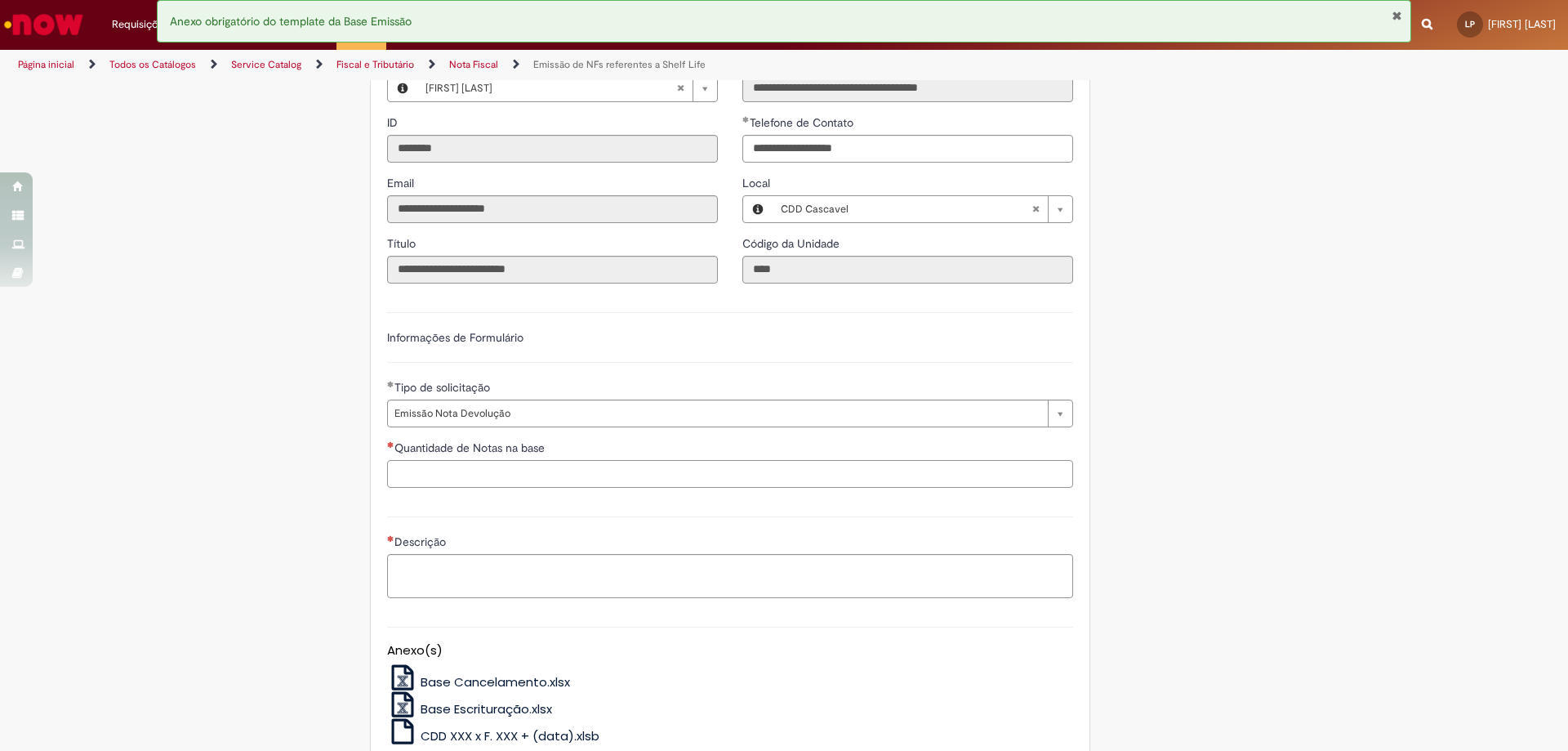 scroll, scrollTop: 899, scrollLeft: 0, axis: vertical 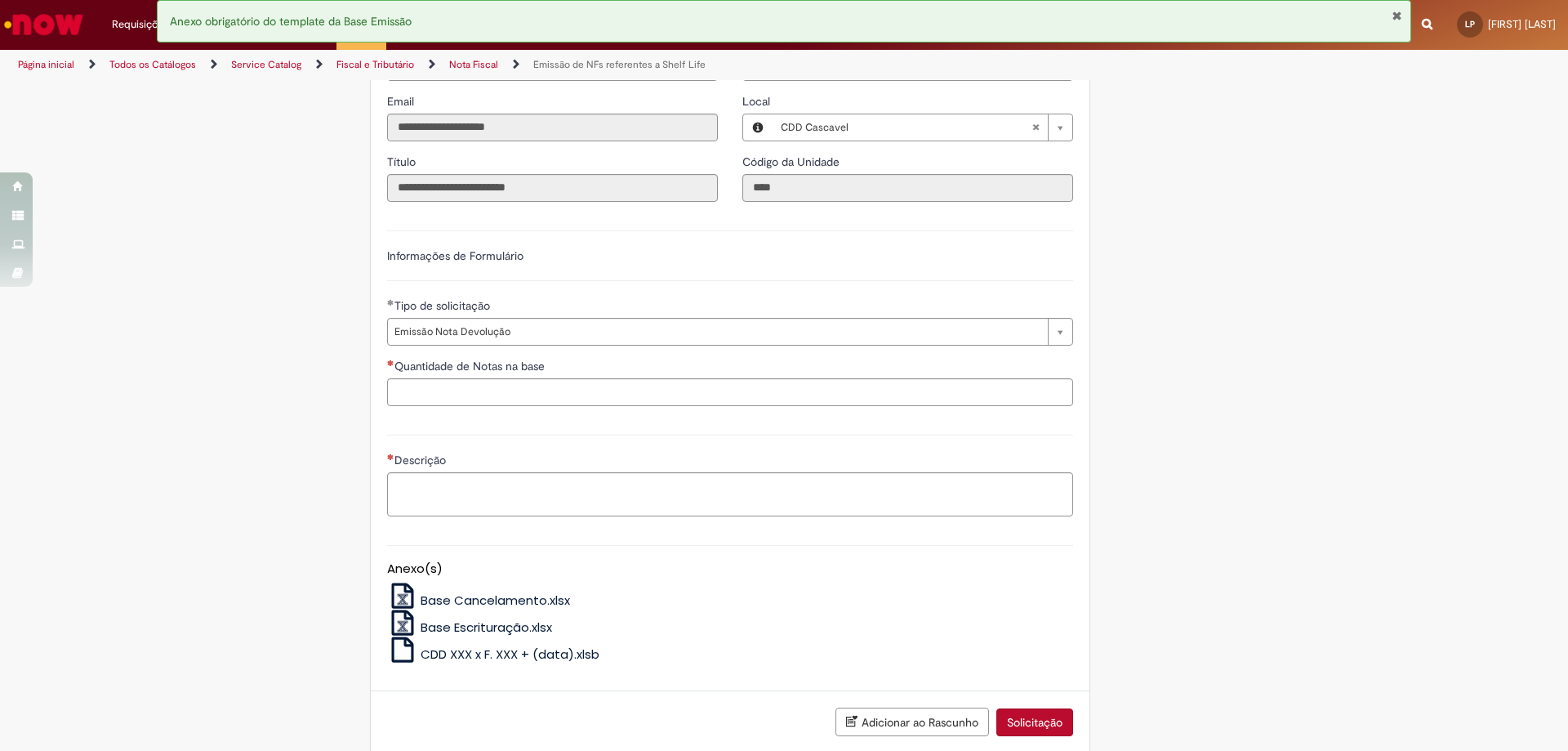 click on "CDD XXX x F. XXX + (data).xlsb" at bounding box center [510, 654] 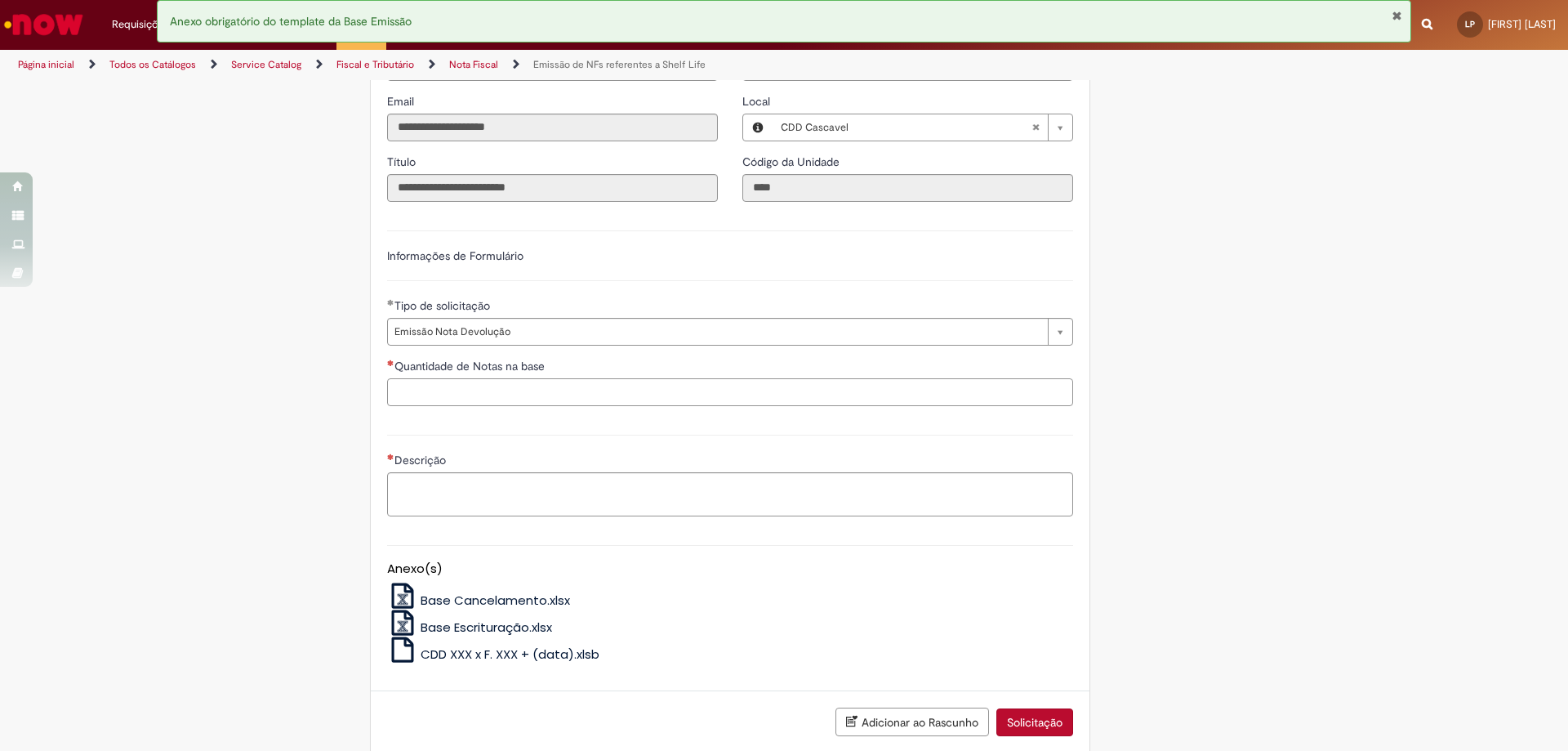 click on "Quantidade de Notas na base" at bounding box center (730, 392) 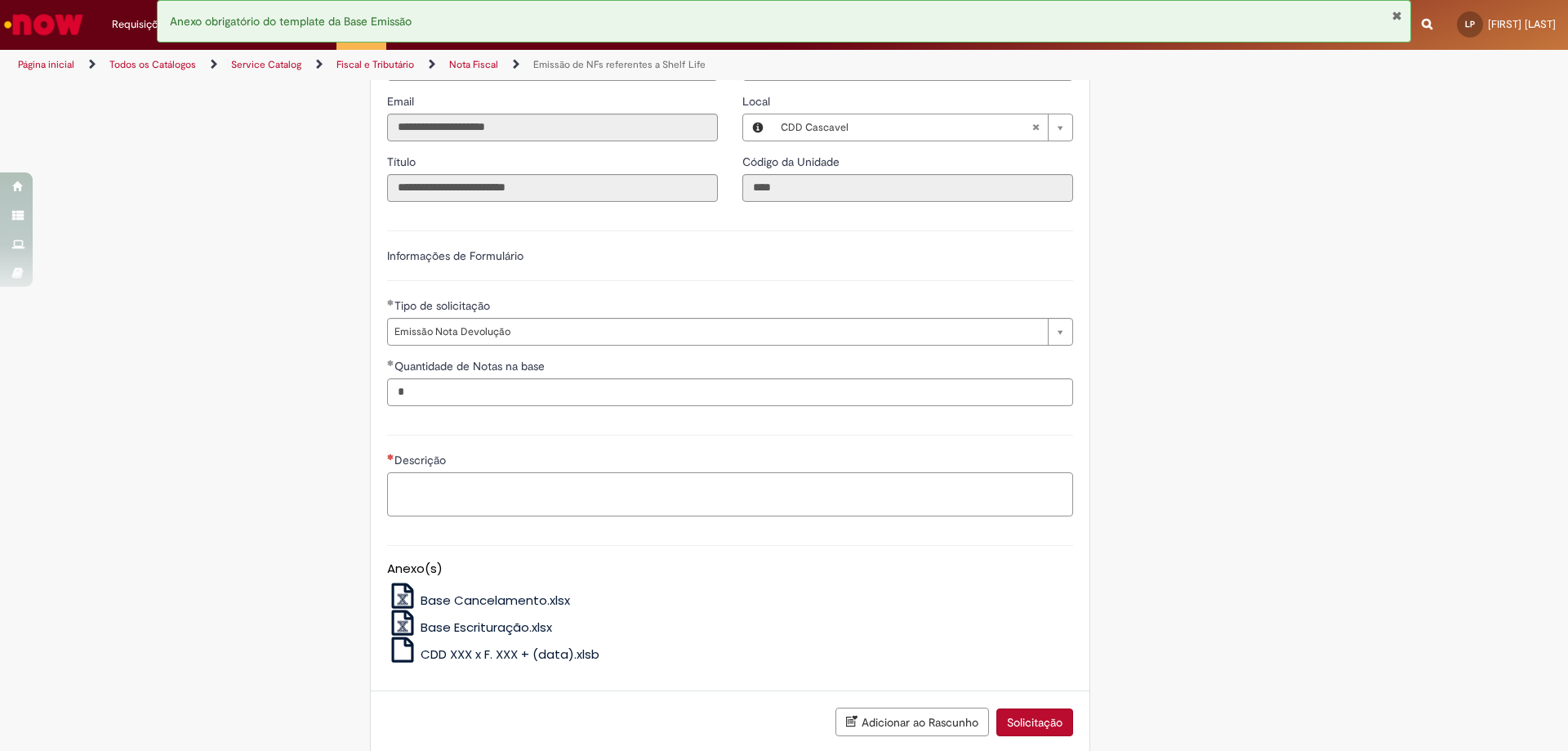 click on "Descrição" at bounding box center (730, 494) 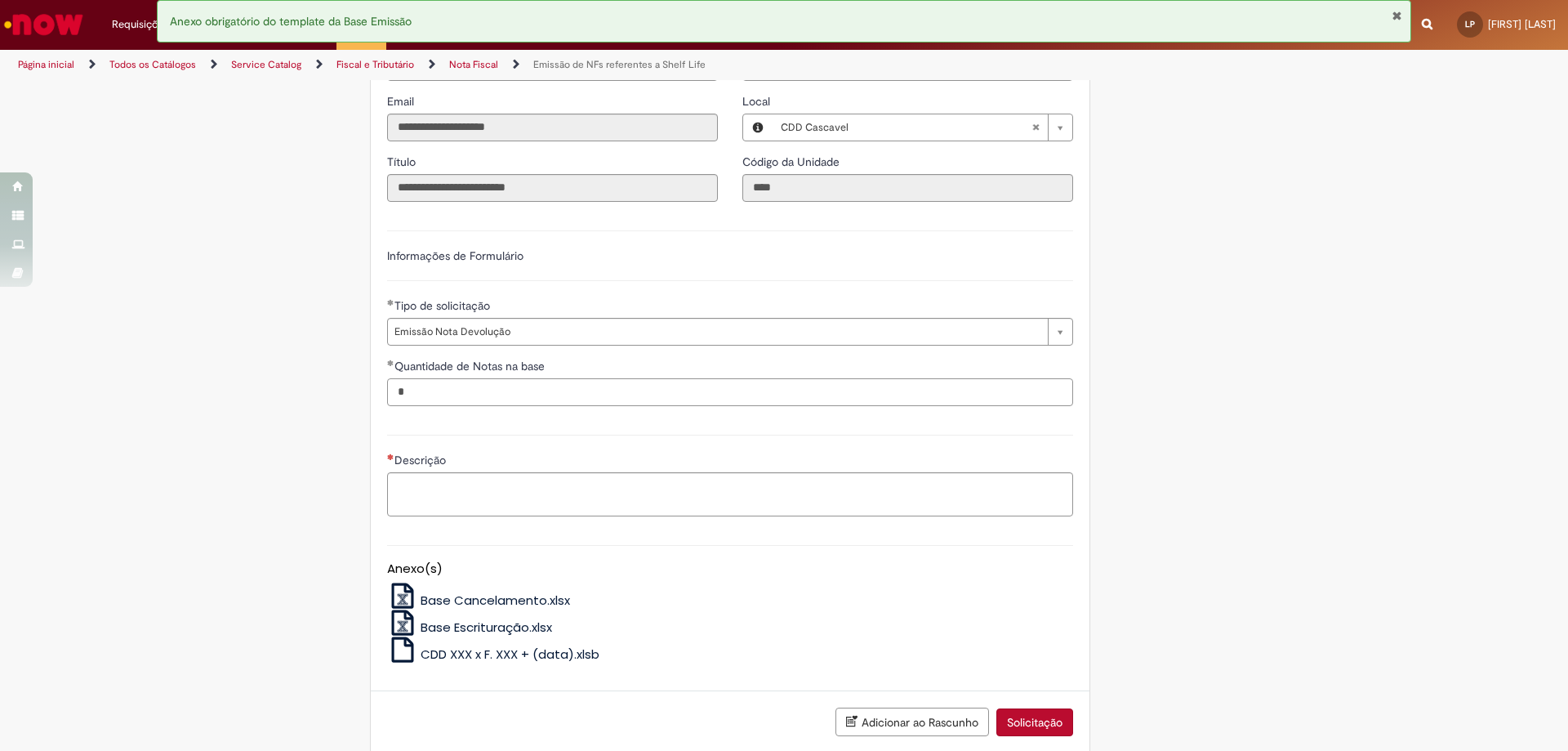click on "*" at bounding box center [730, 392] 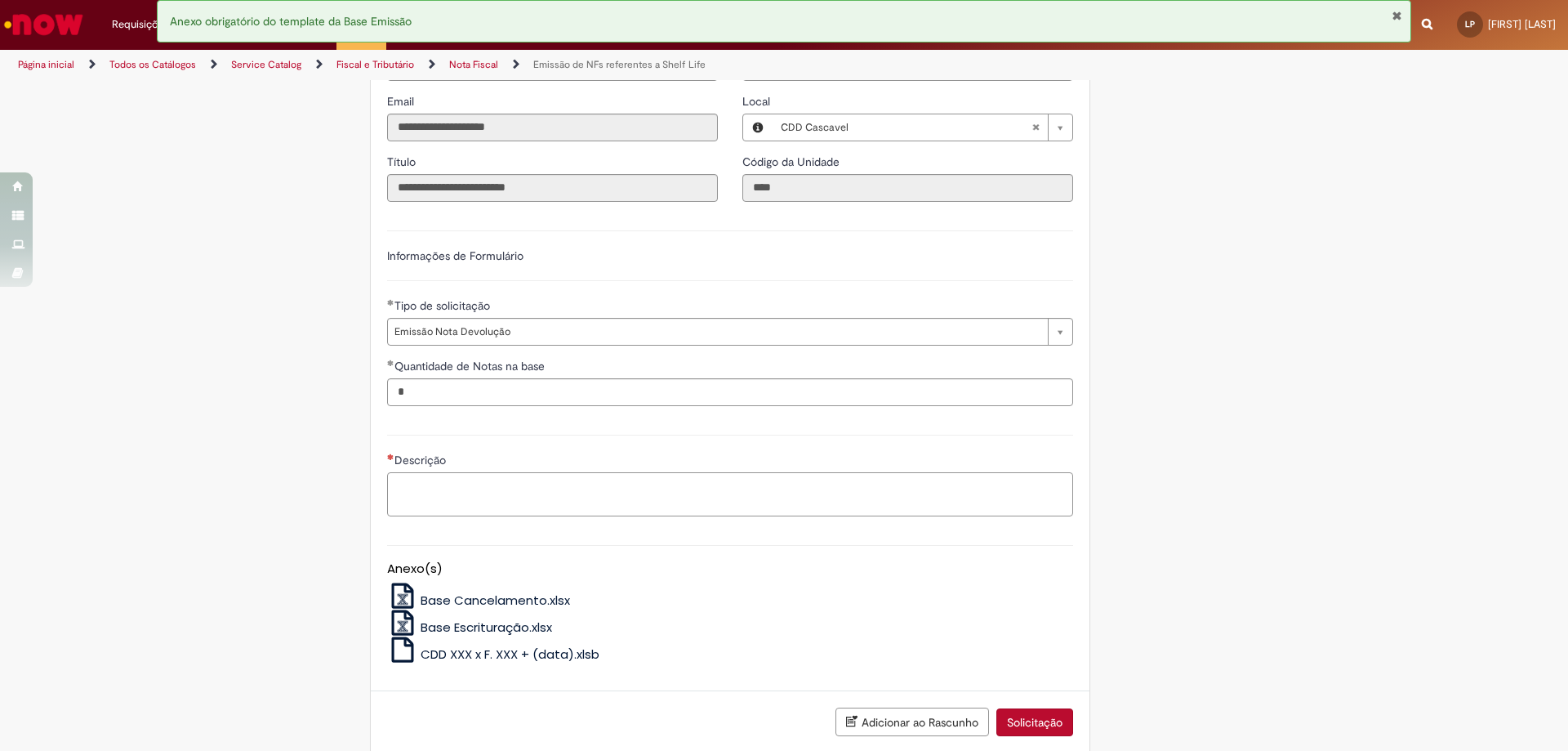 click on "Descrição" at bounding box center (730, 494) 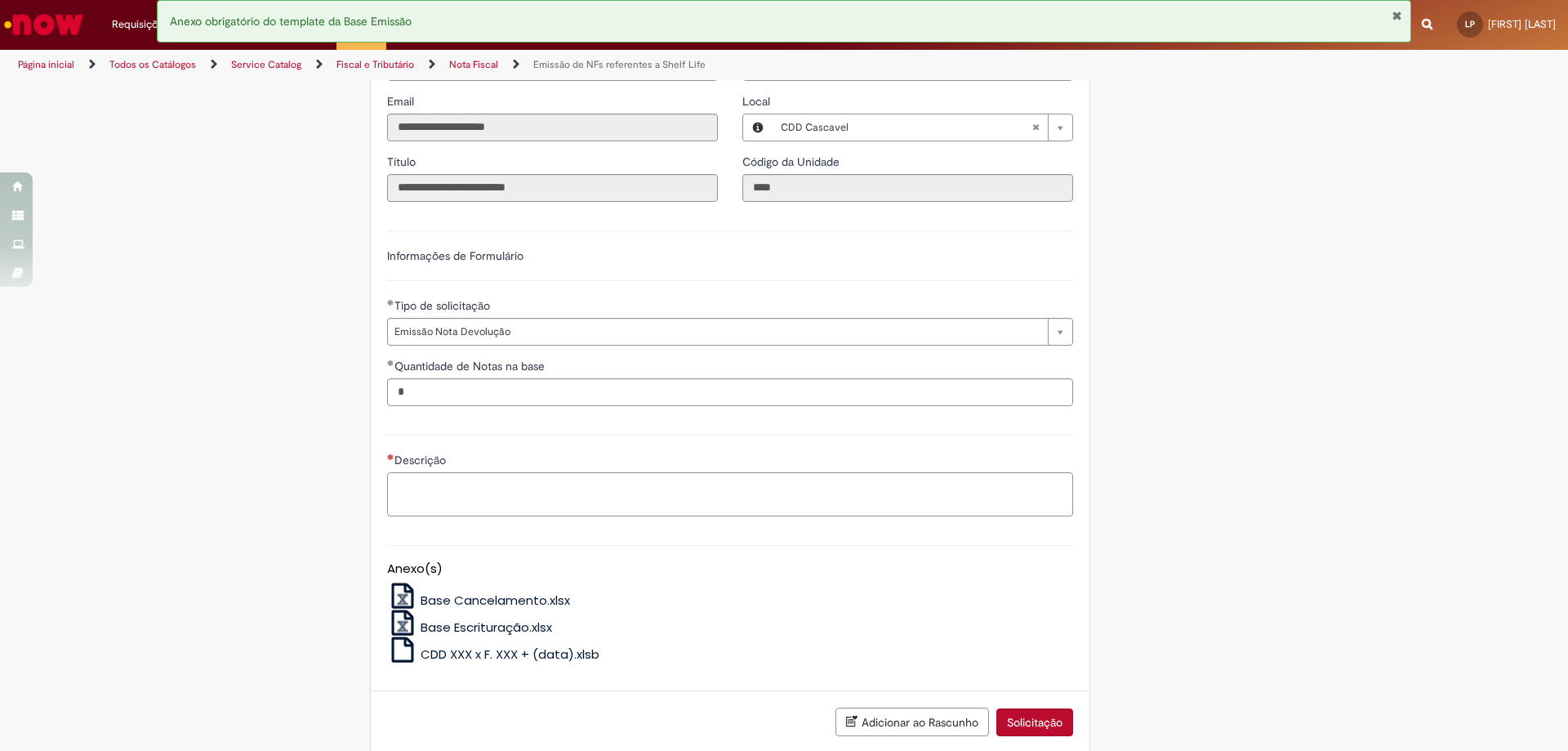 click on "Descrição" at bounding box center [730, 494] 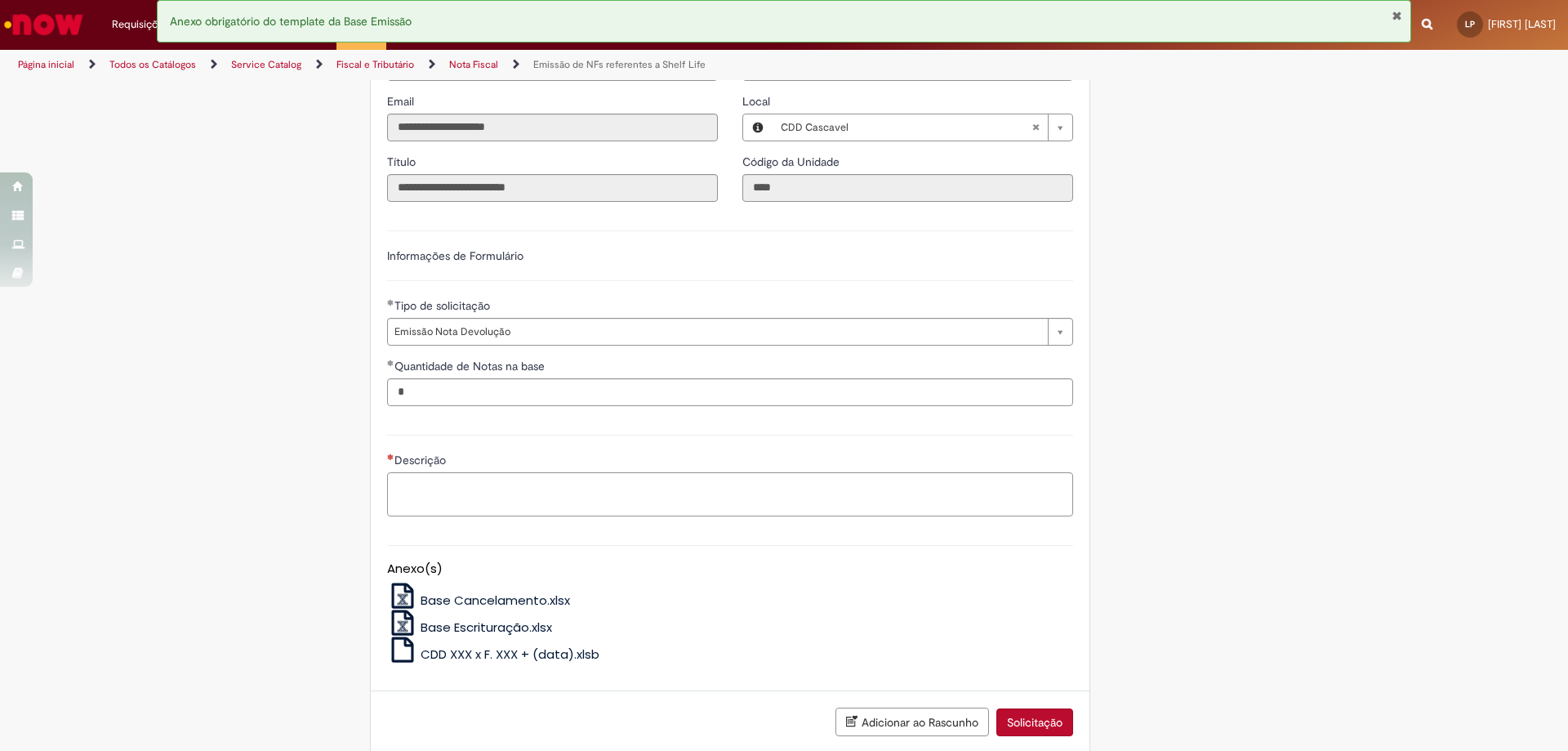 click on "Descrição" at bounding box center [730, 494] 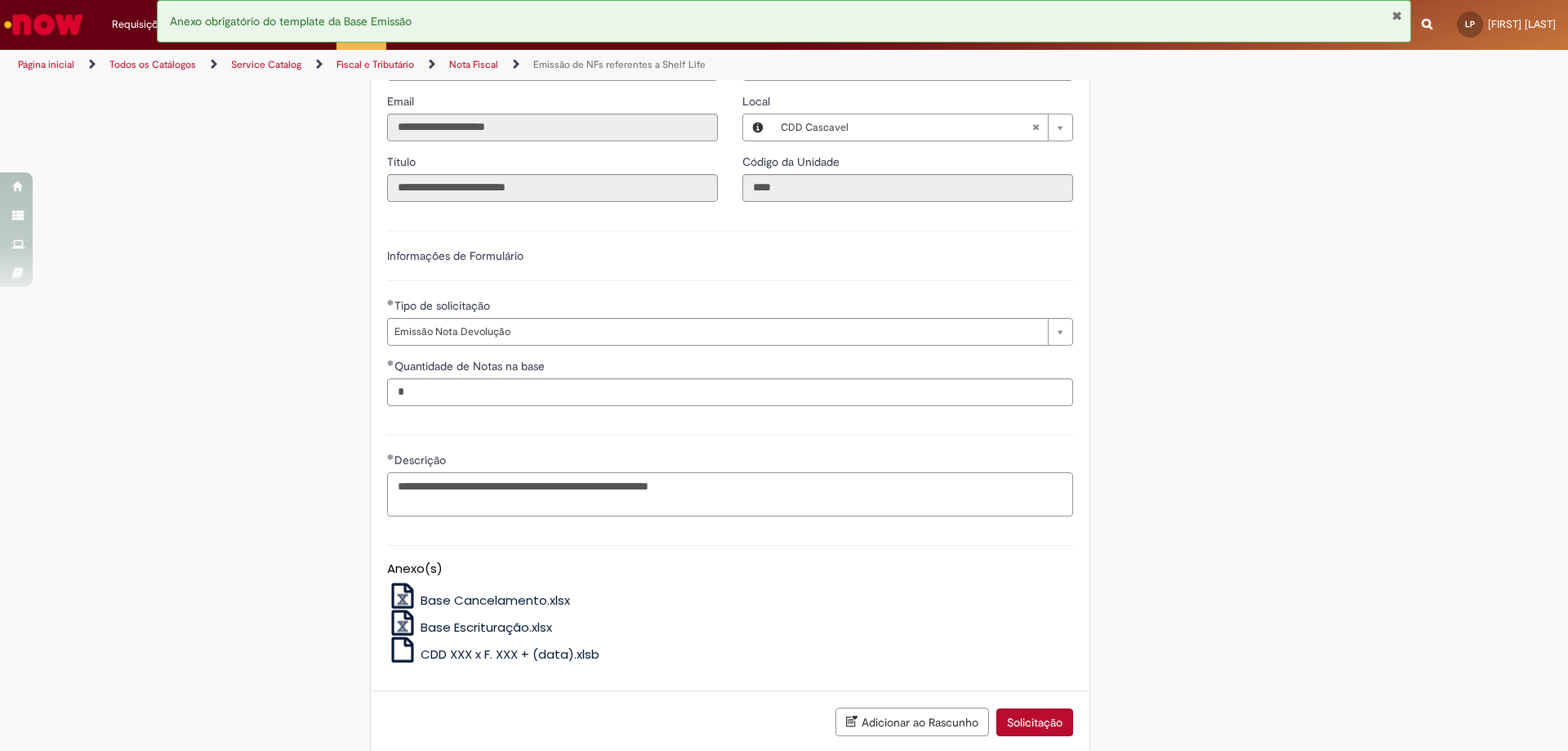 scroll, scrollTop: 981, scrollLeft: 0, axis: vertical 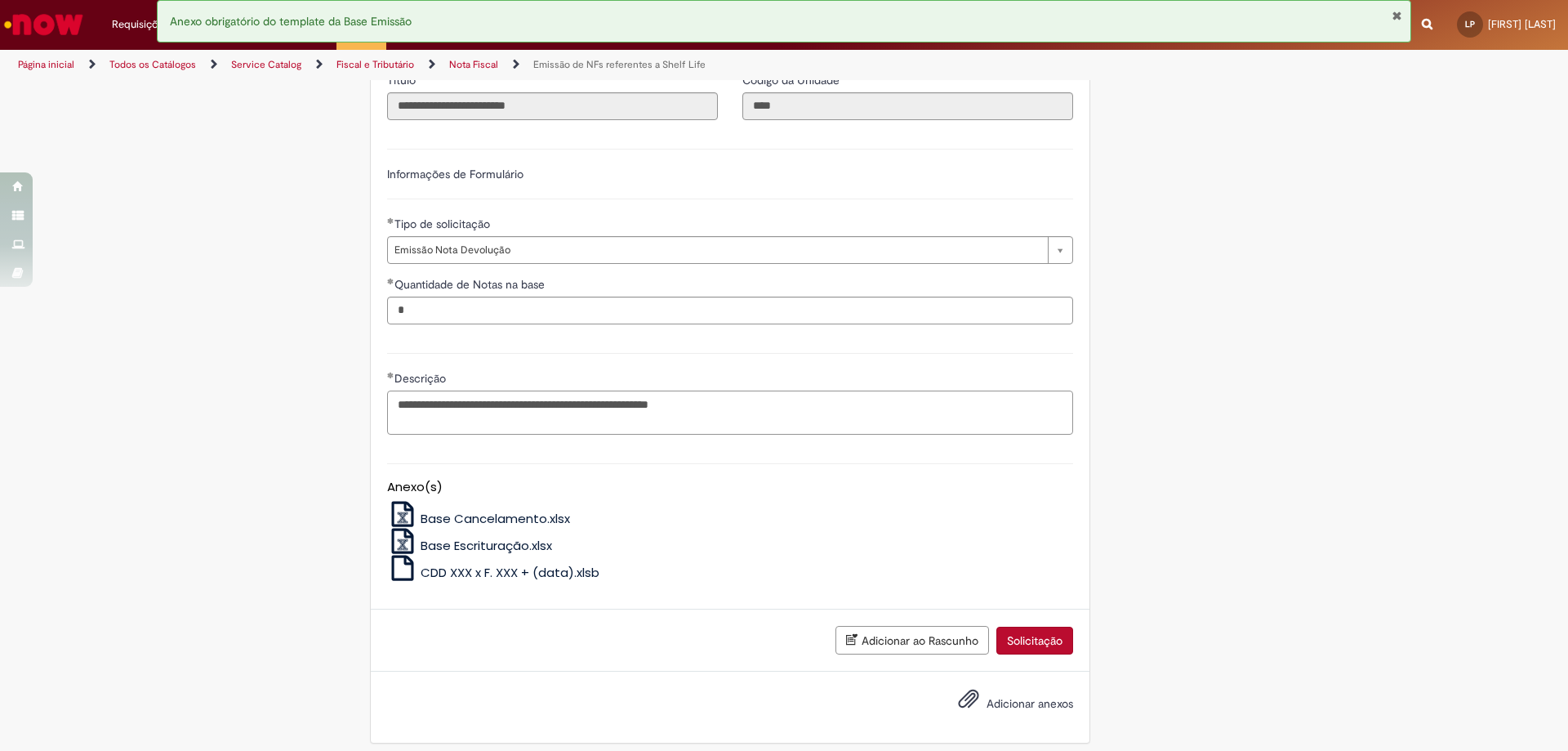 type on "**********" 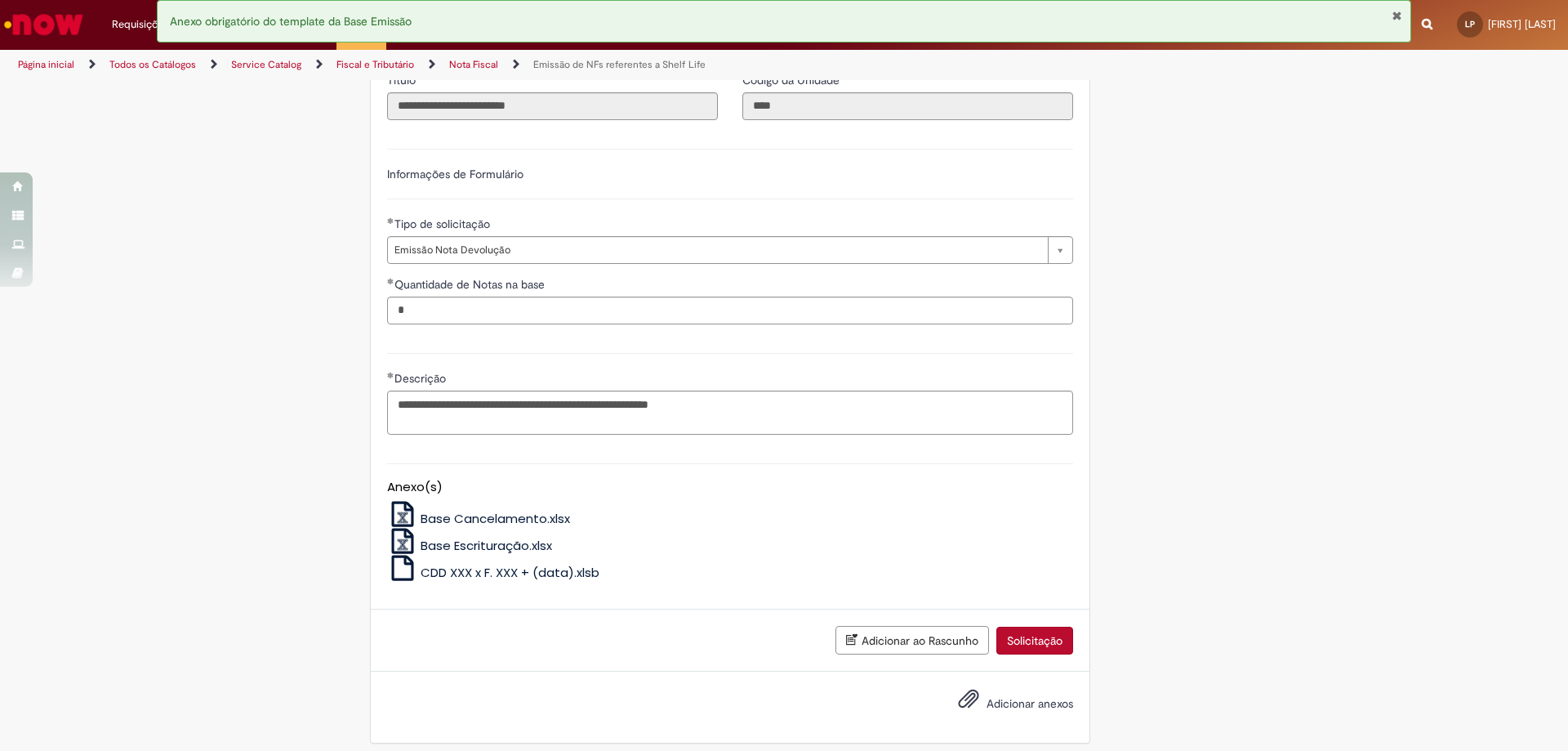 click on "Adicionar anexos" at bounding box center [1030, 704] 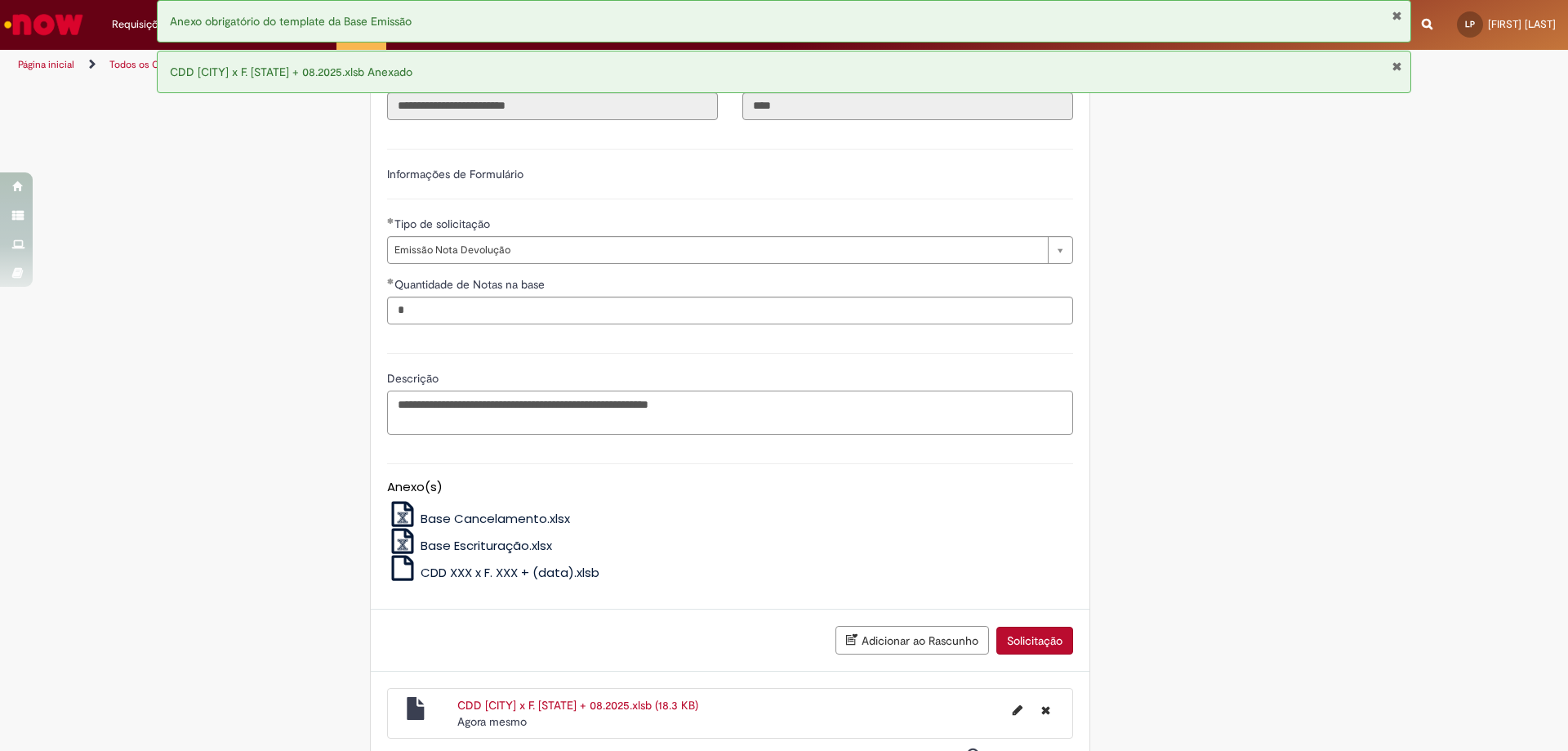 drag, startPoint x: 773, startPoint y: 413, endPoint x: 240, endPoint y: 409, distance: 533.01501 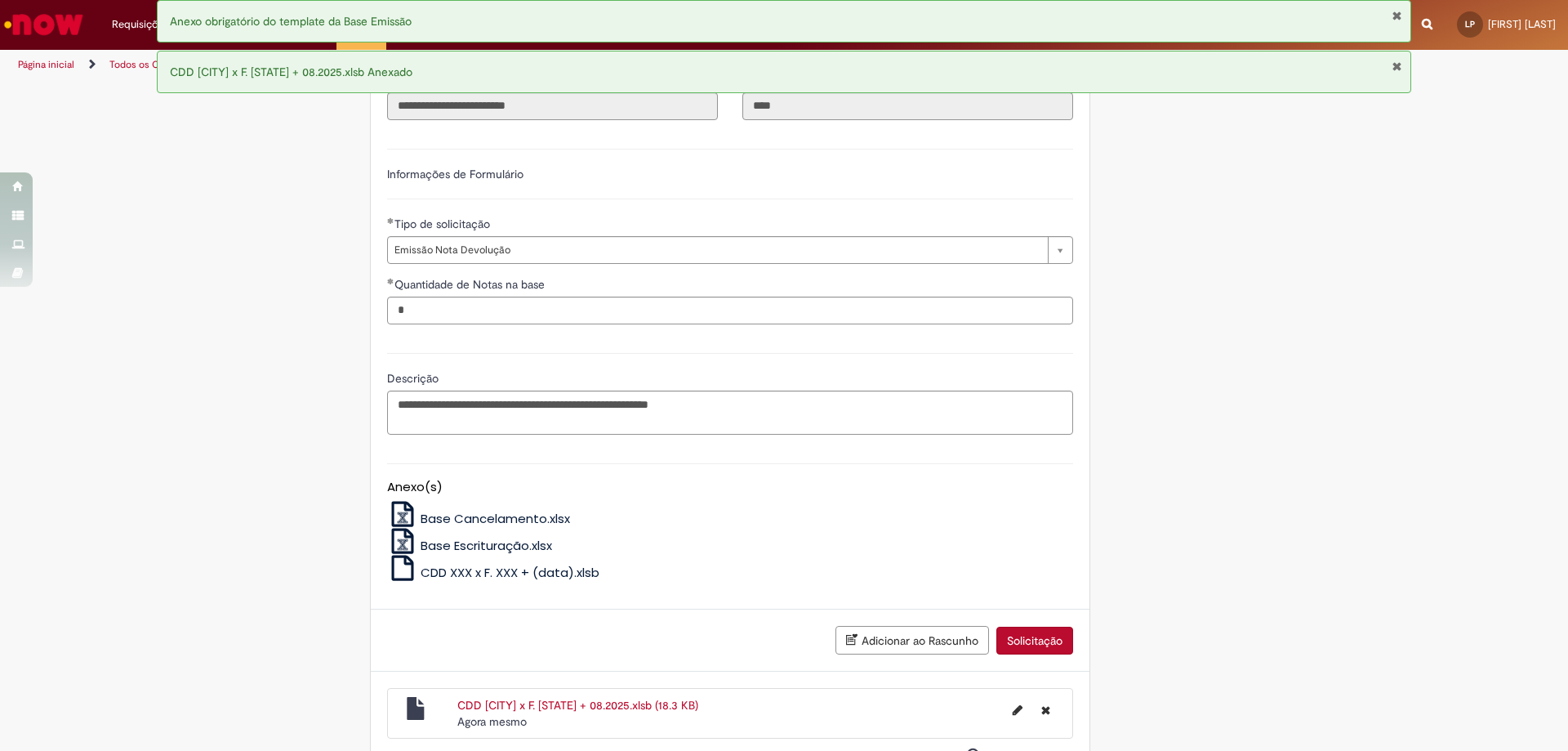 click on "Solicitação" at bounding box center [1035, 641] 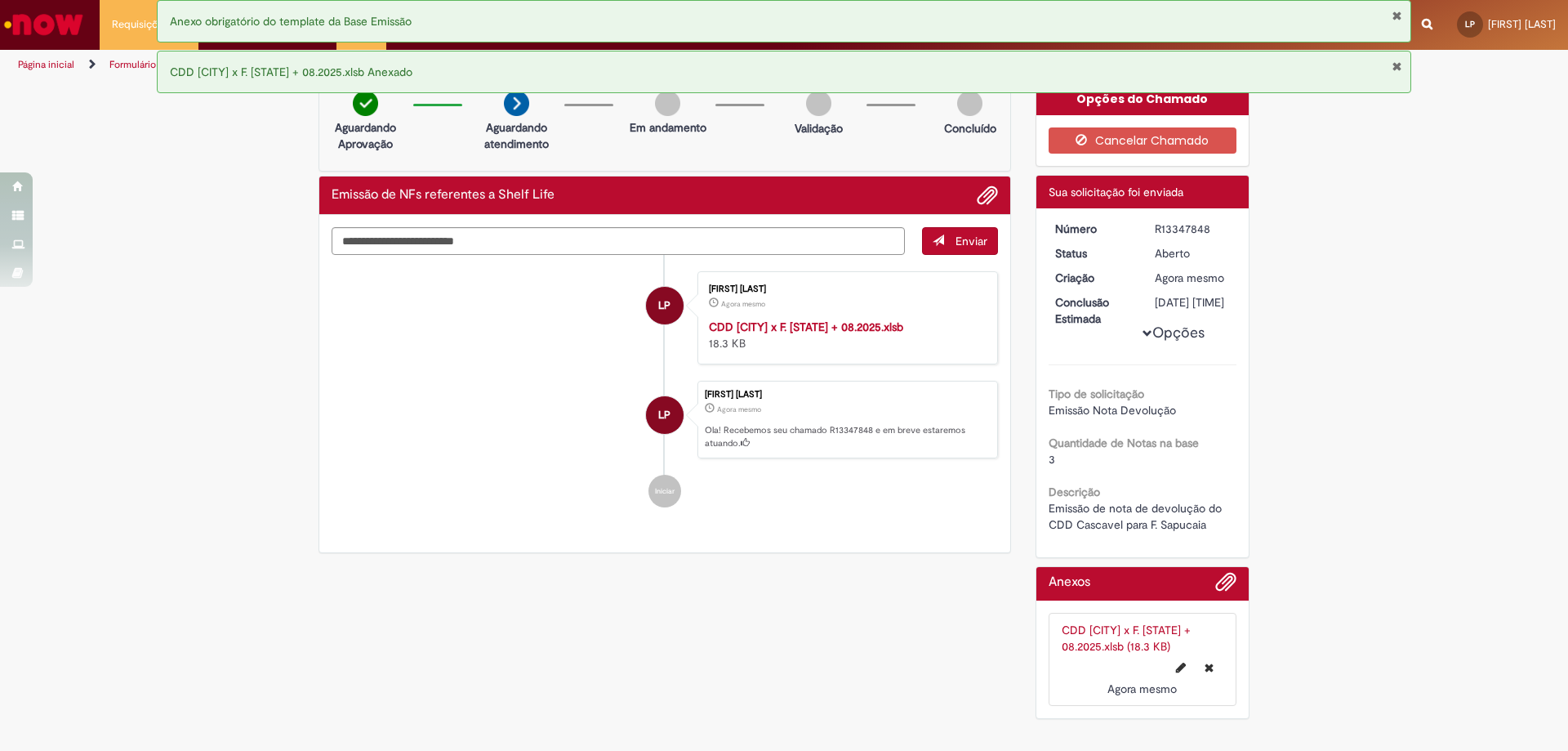 scroll, scrollTop: 0, scrollLeft: 0, axis: both 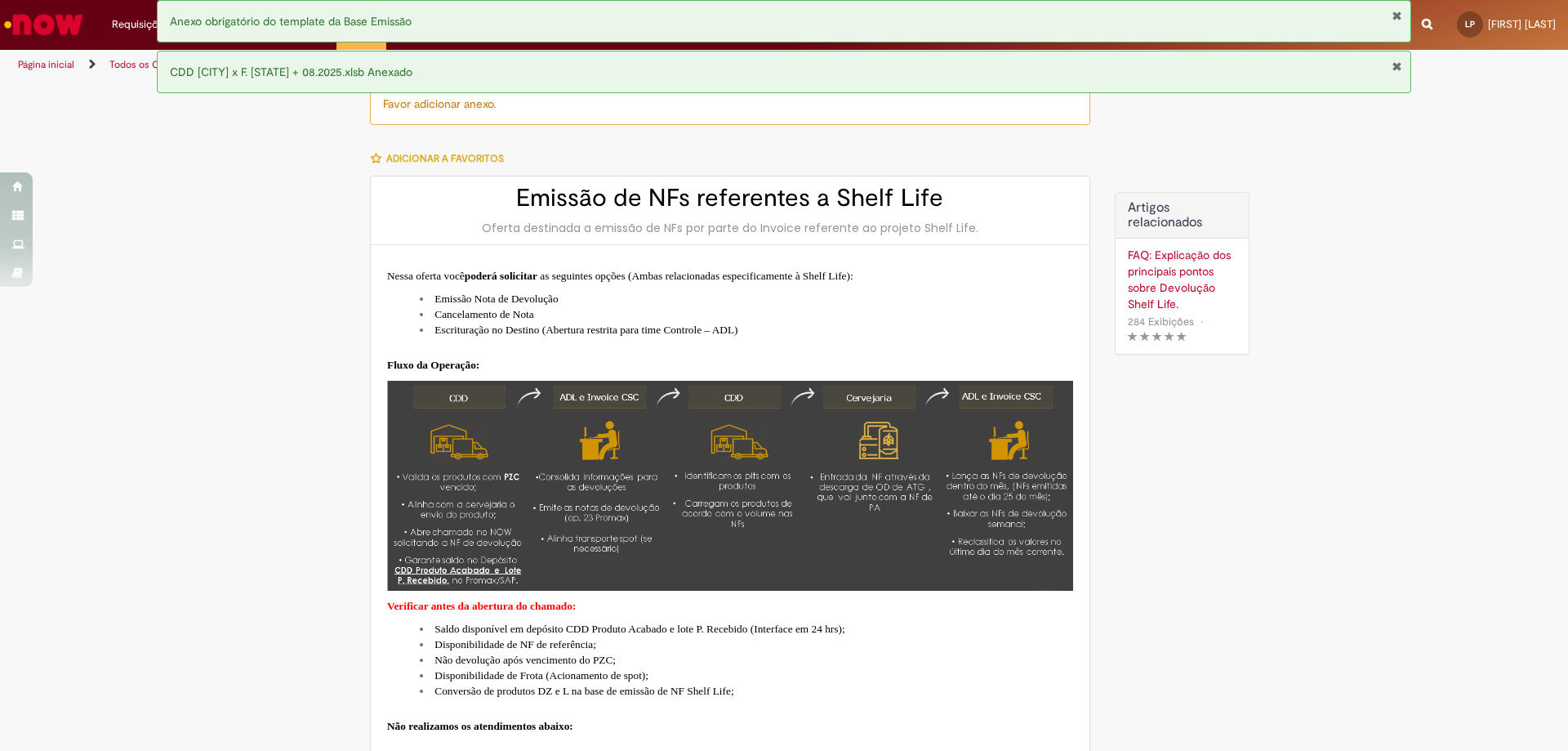 type on "********" 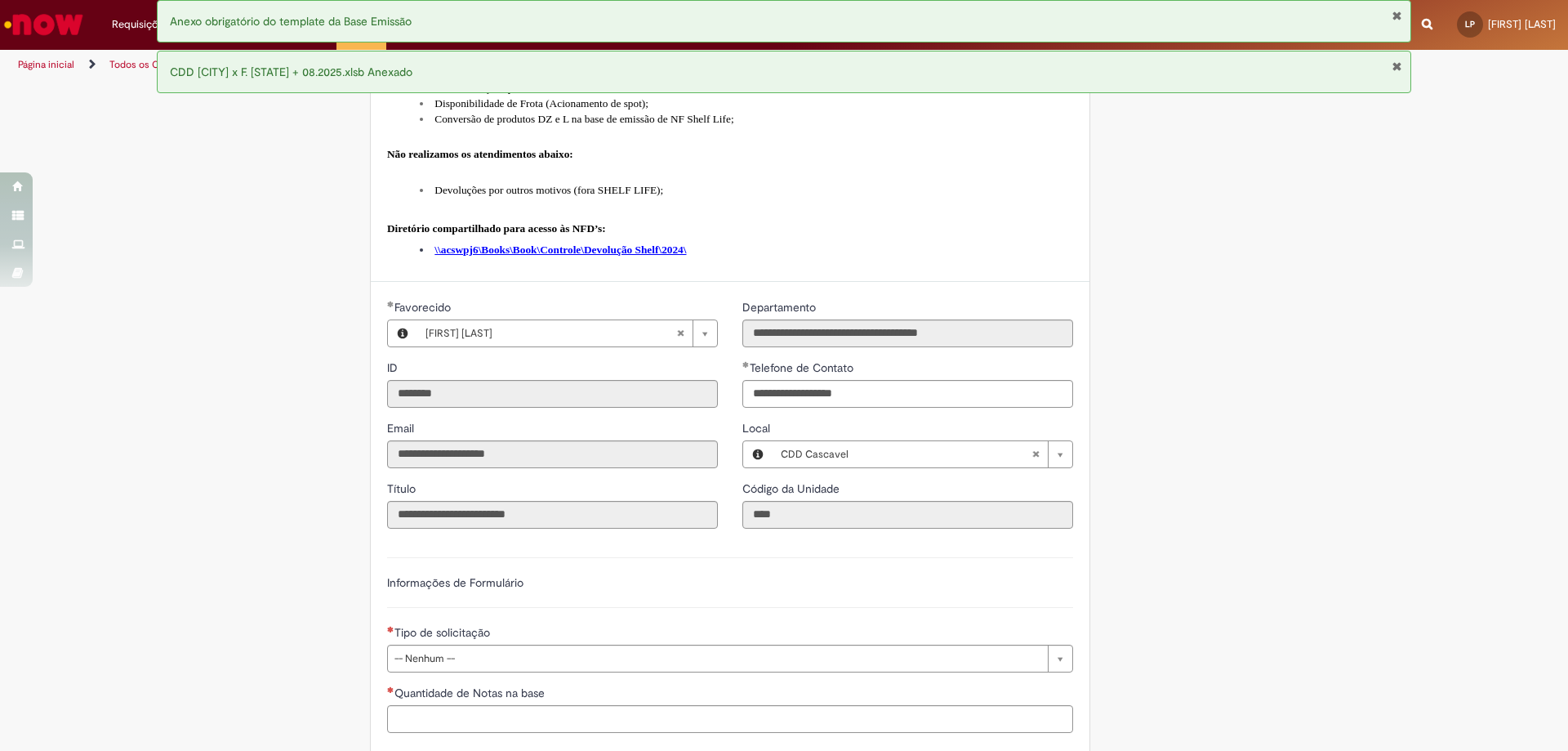 scroll, scrollTop: 999, scrollLeft: 0, axis: vertical 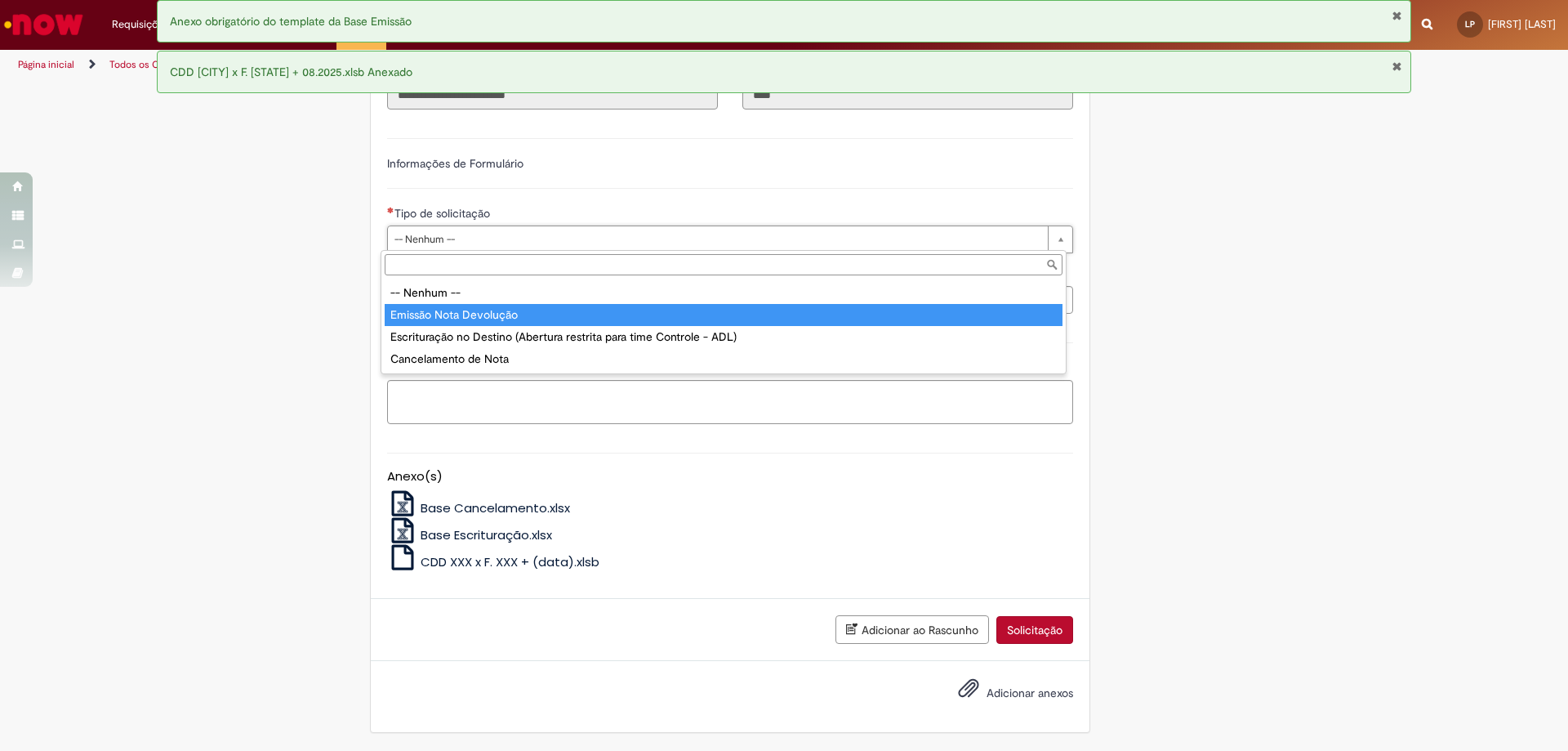 type on "**********" 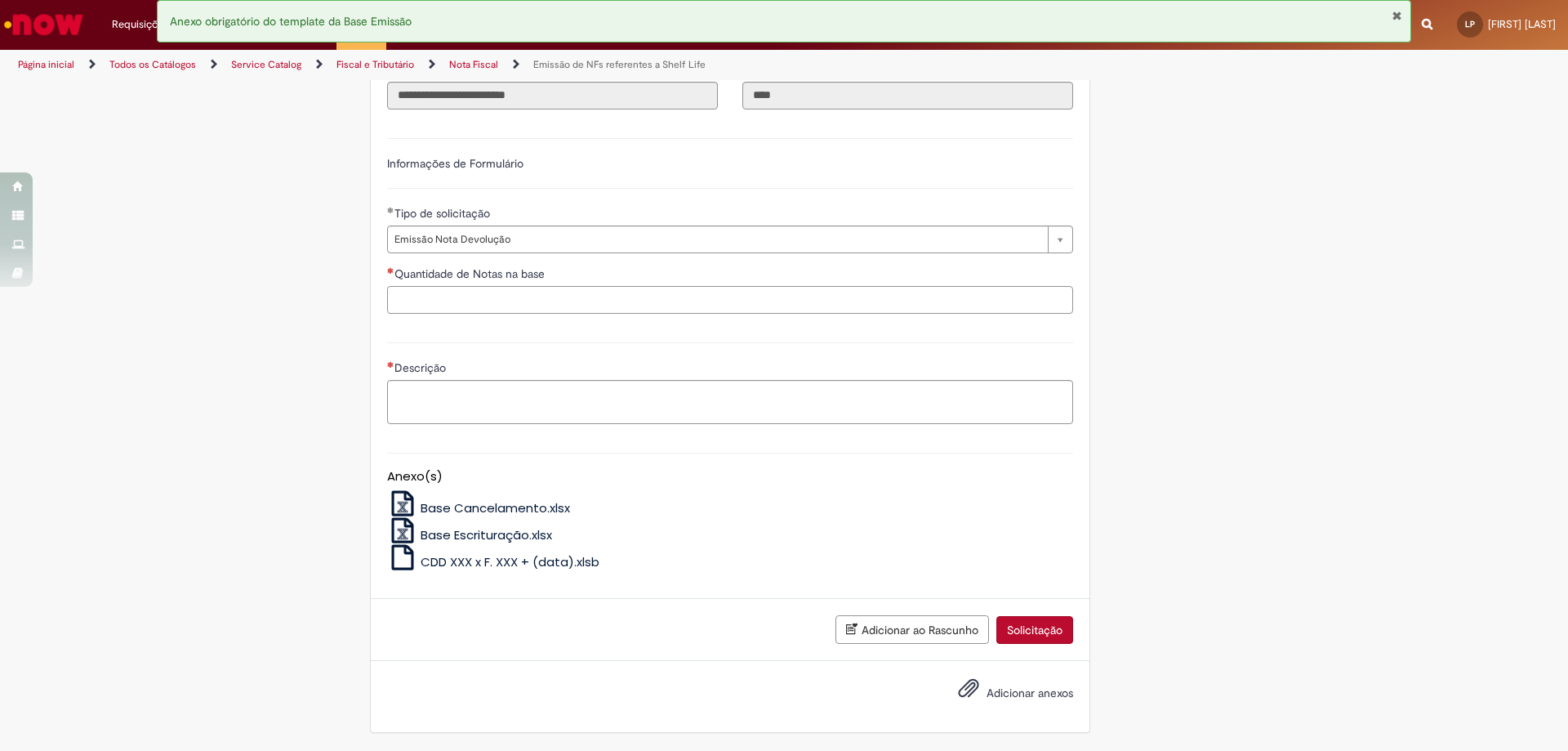 click on "Quantidade de Notas na base" at bounding box center (730, 300) 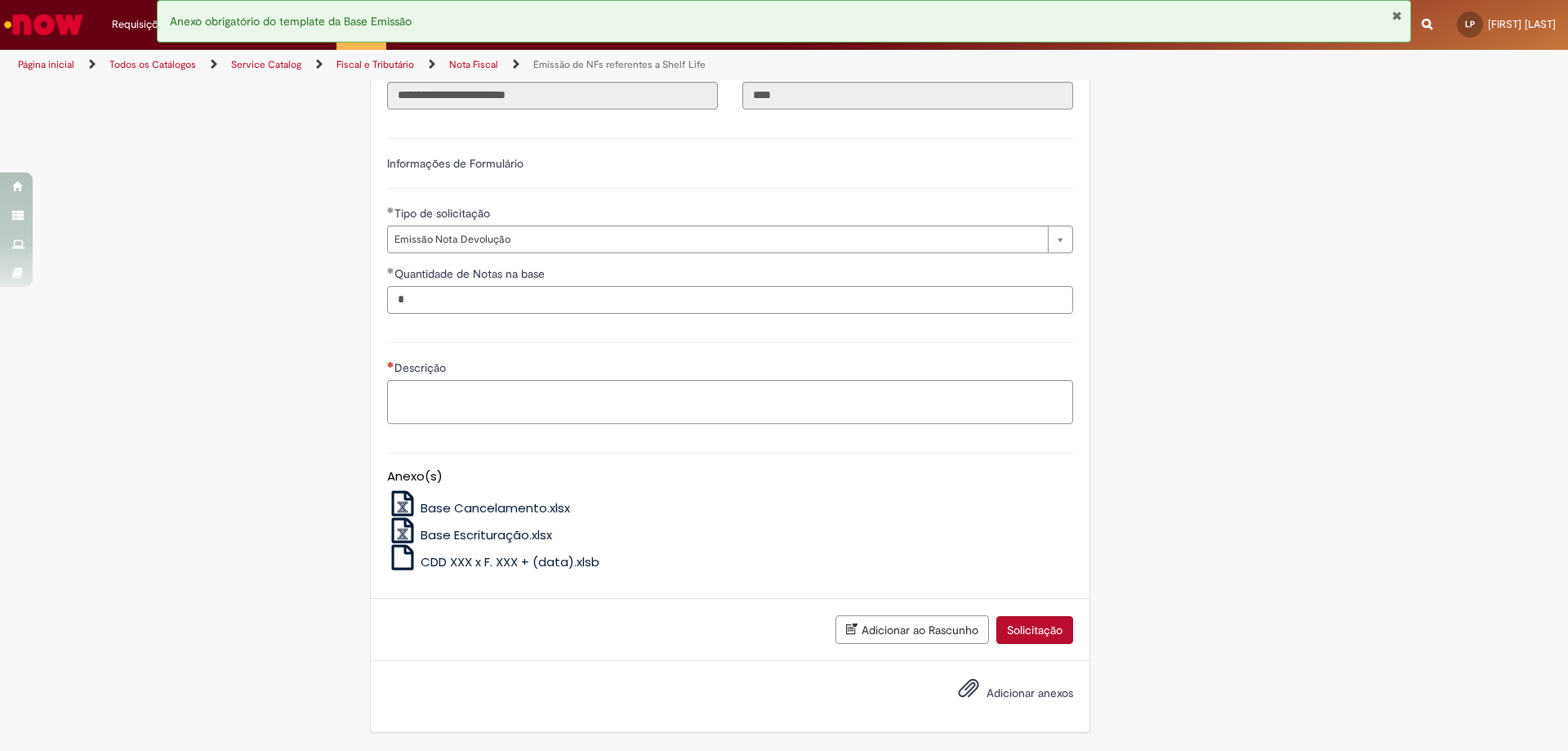 type on "*" 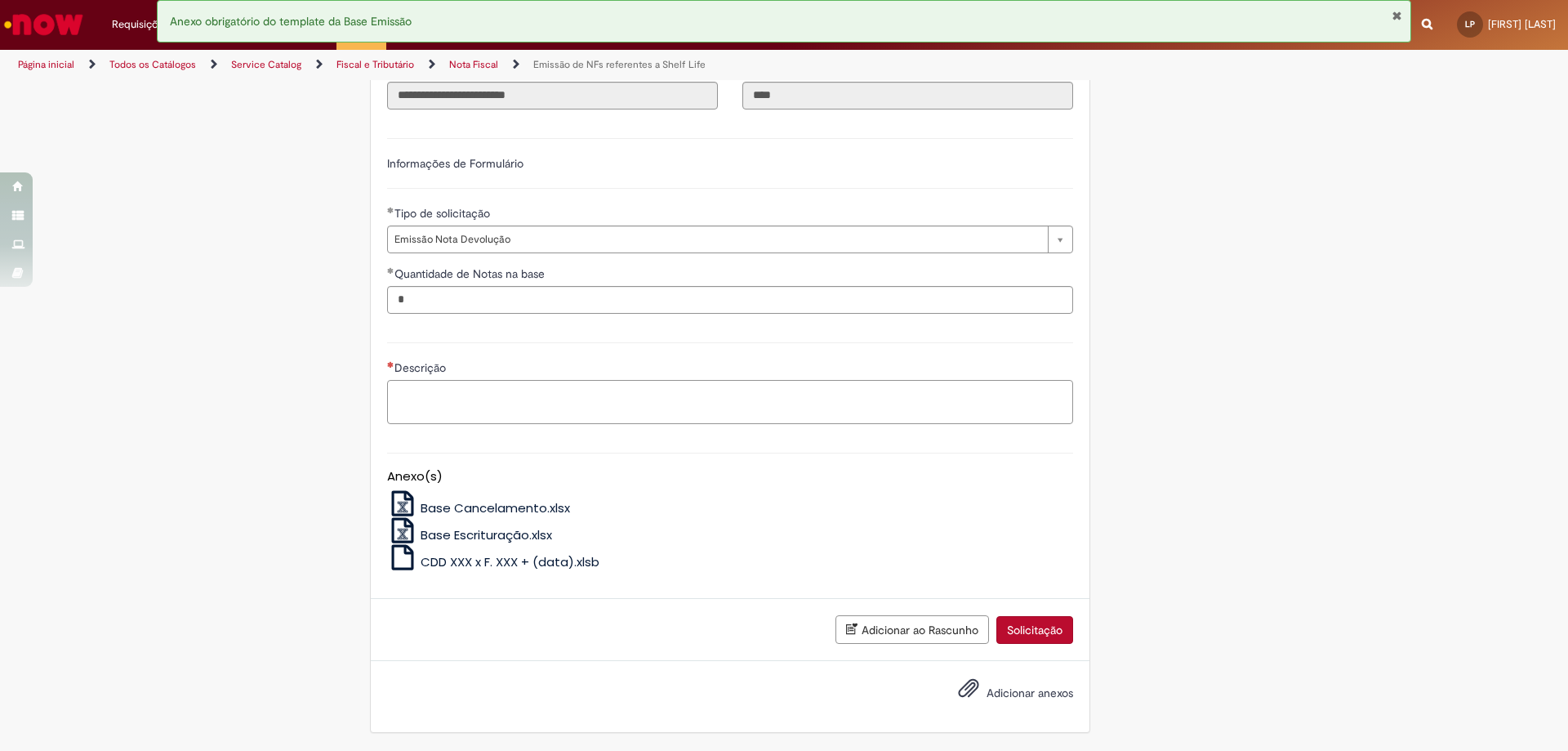 click on "Descrição" at bounding box center (730, 402) 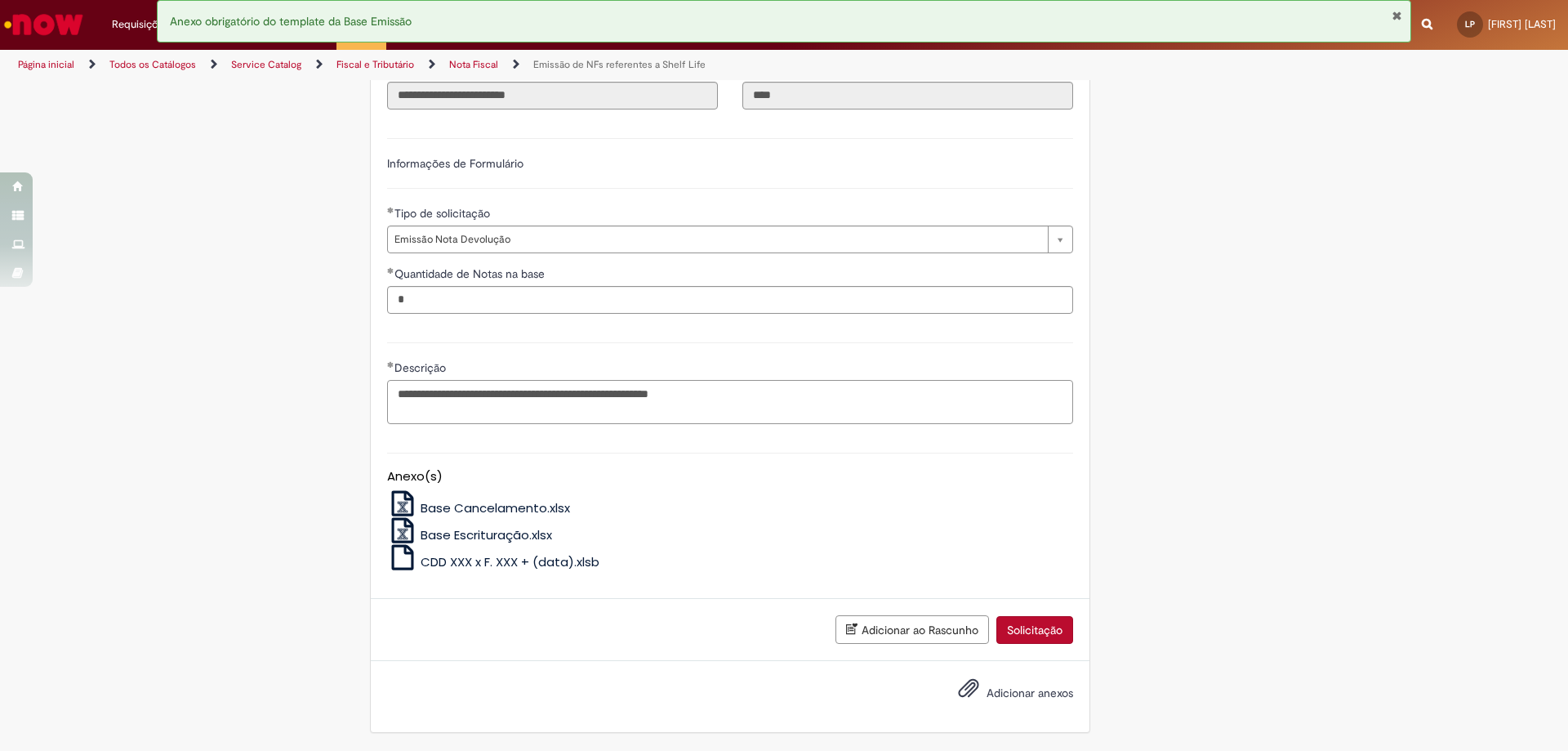 click on "**********" at bounding box center (730, 402) 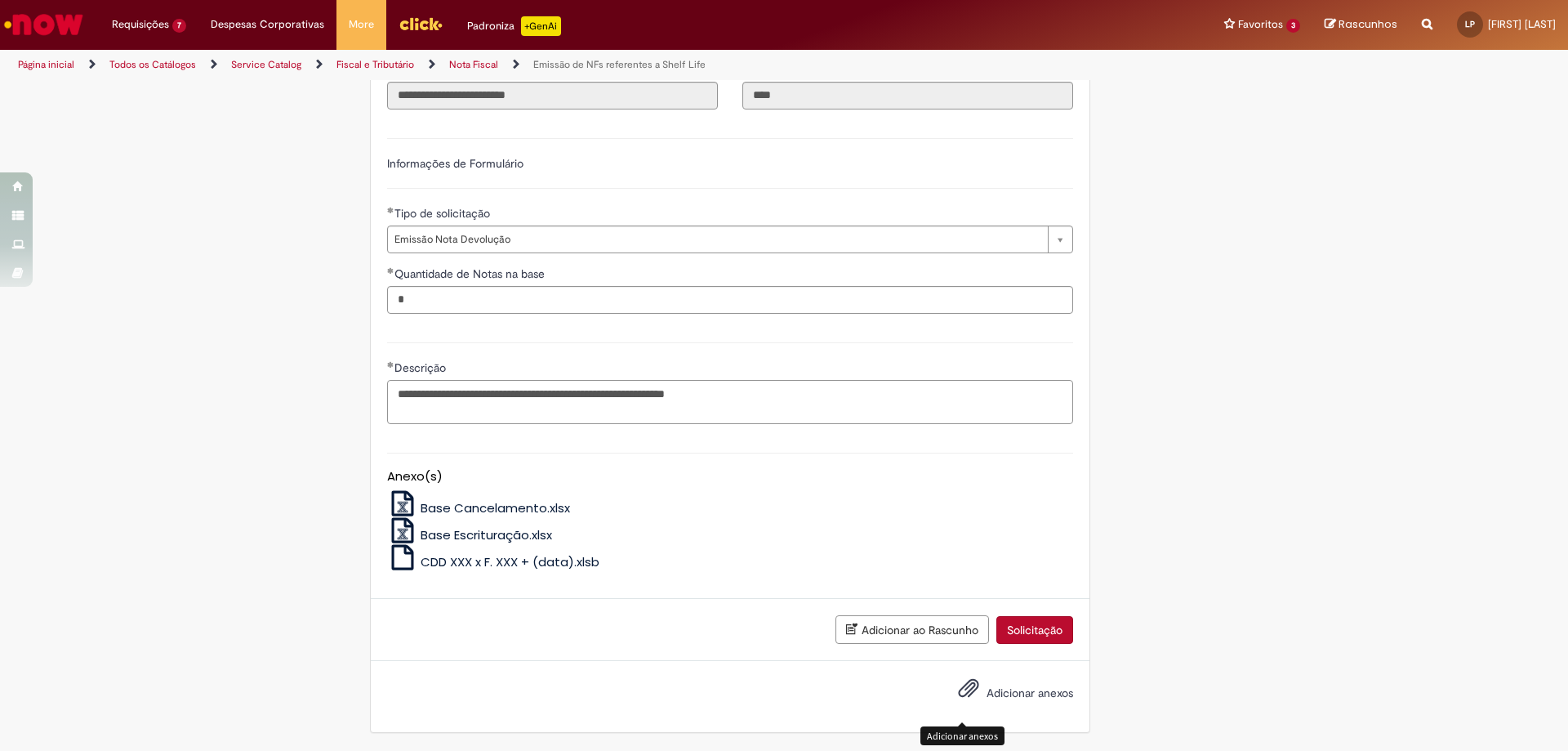type on "**********" 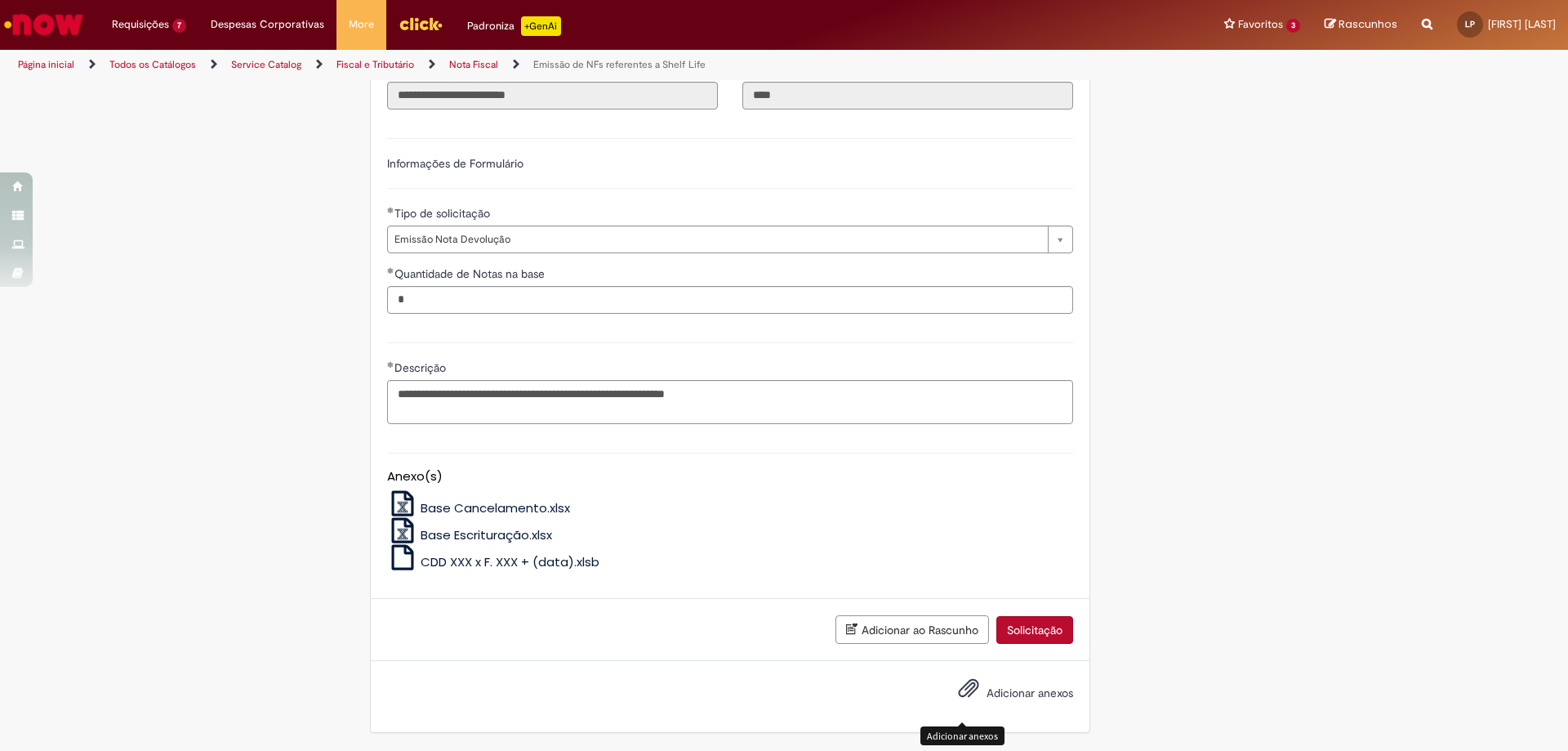 click on "Adicionar anexos" at bounding box center [1030, 693] 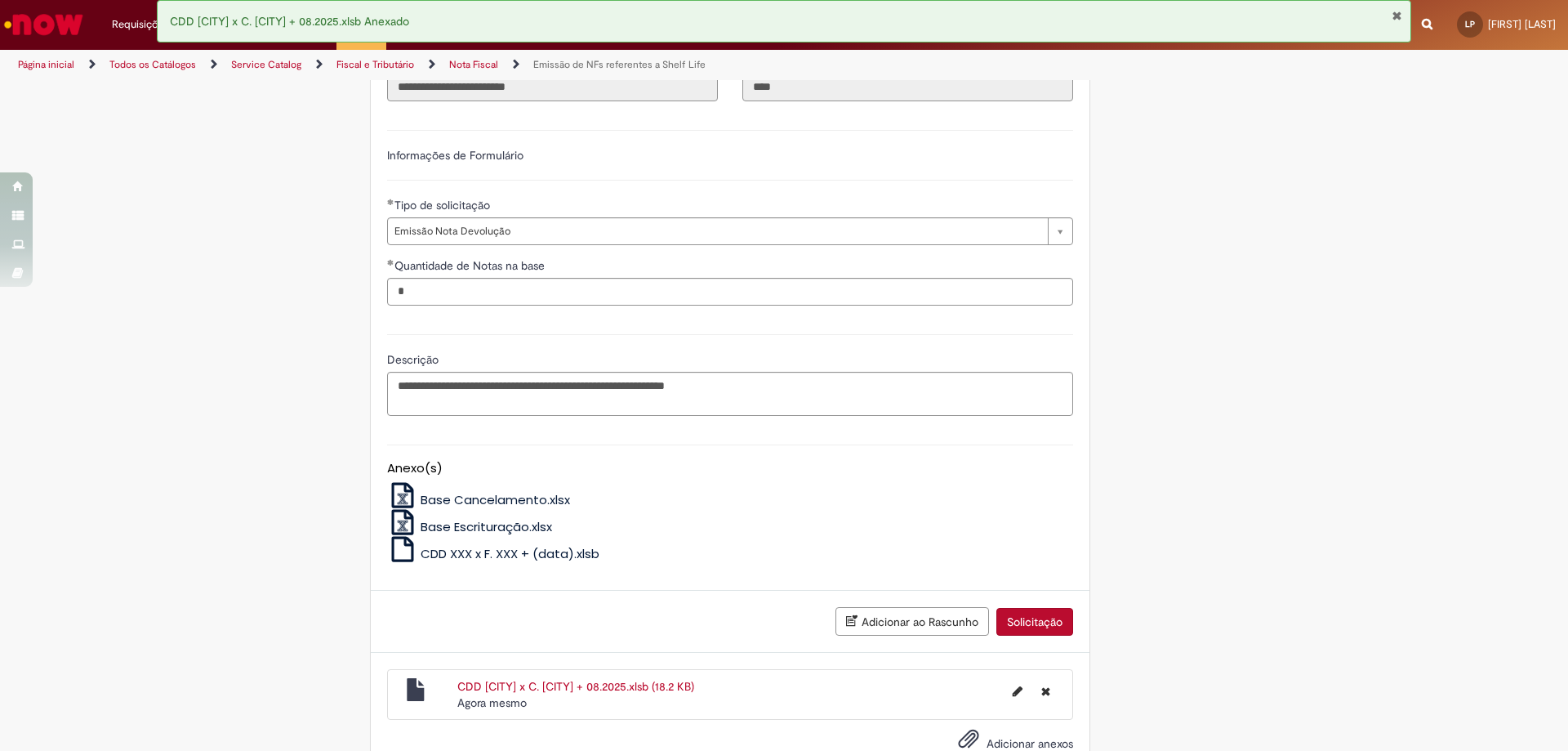 click on "Solicitação" at bounding box center [1035, 622] 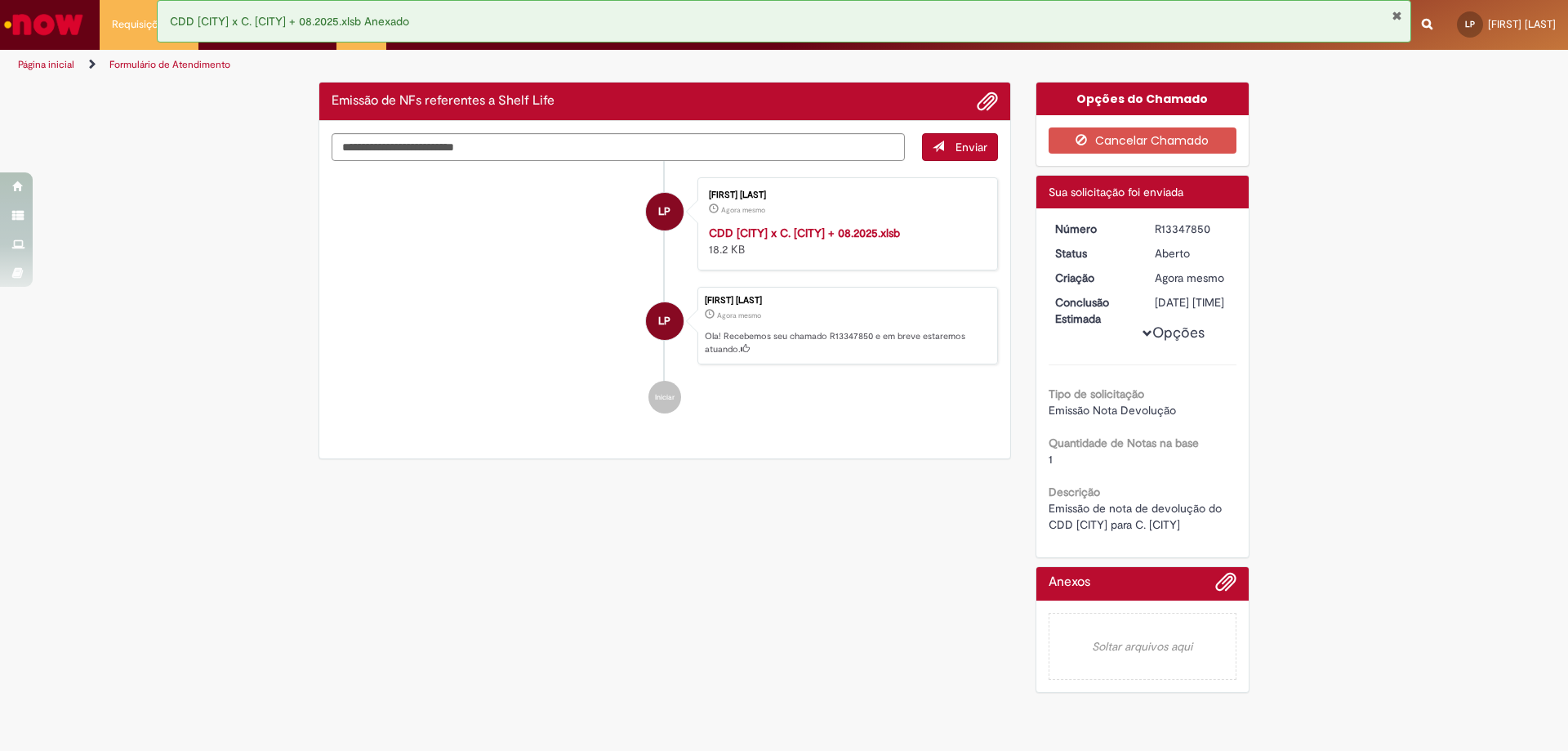 scroll, scrollTop: 0, scrollLeft: 0, axis: both 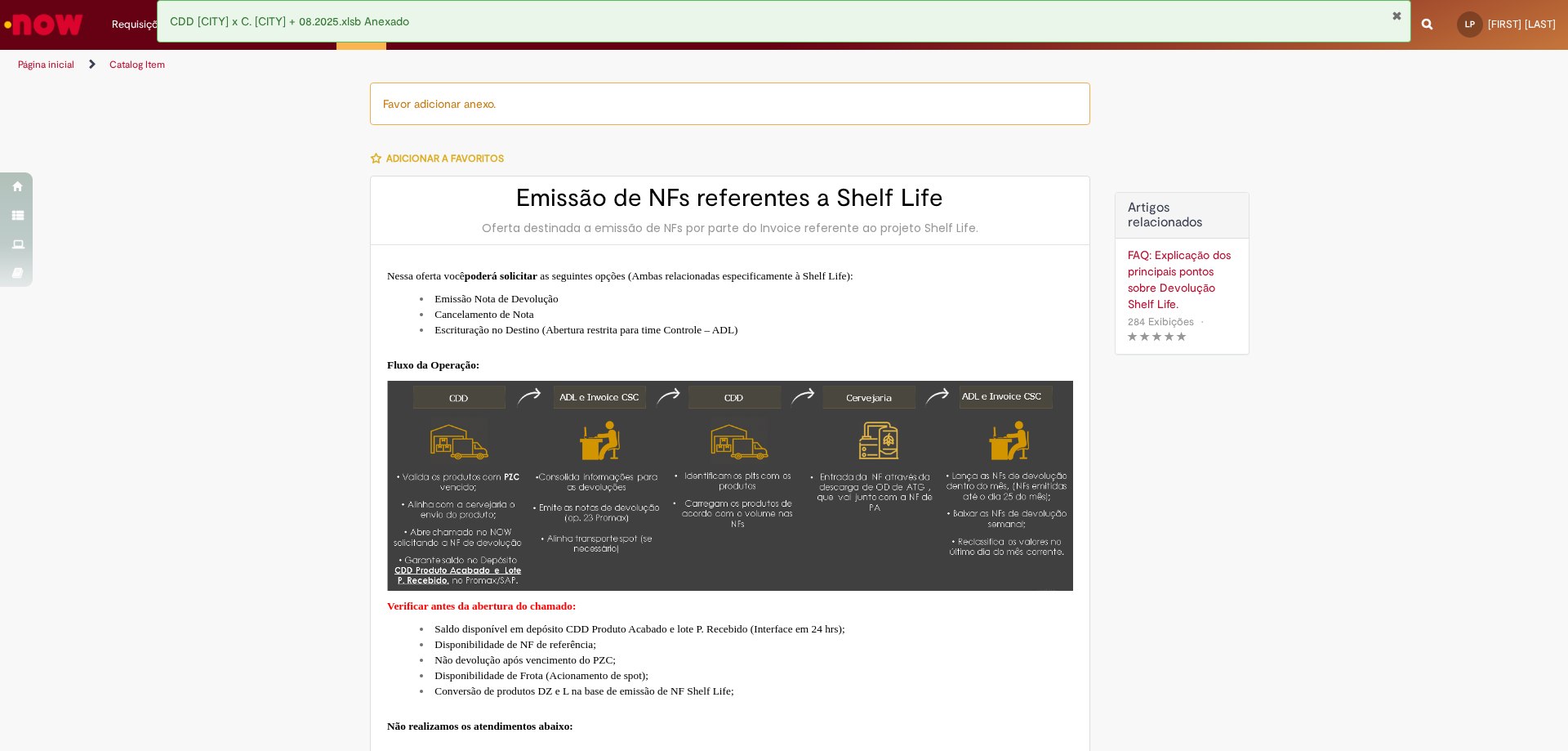 type on "********" 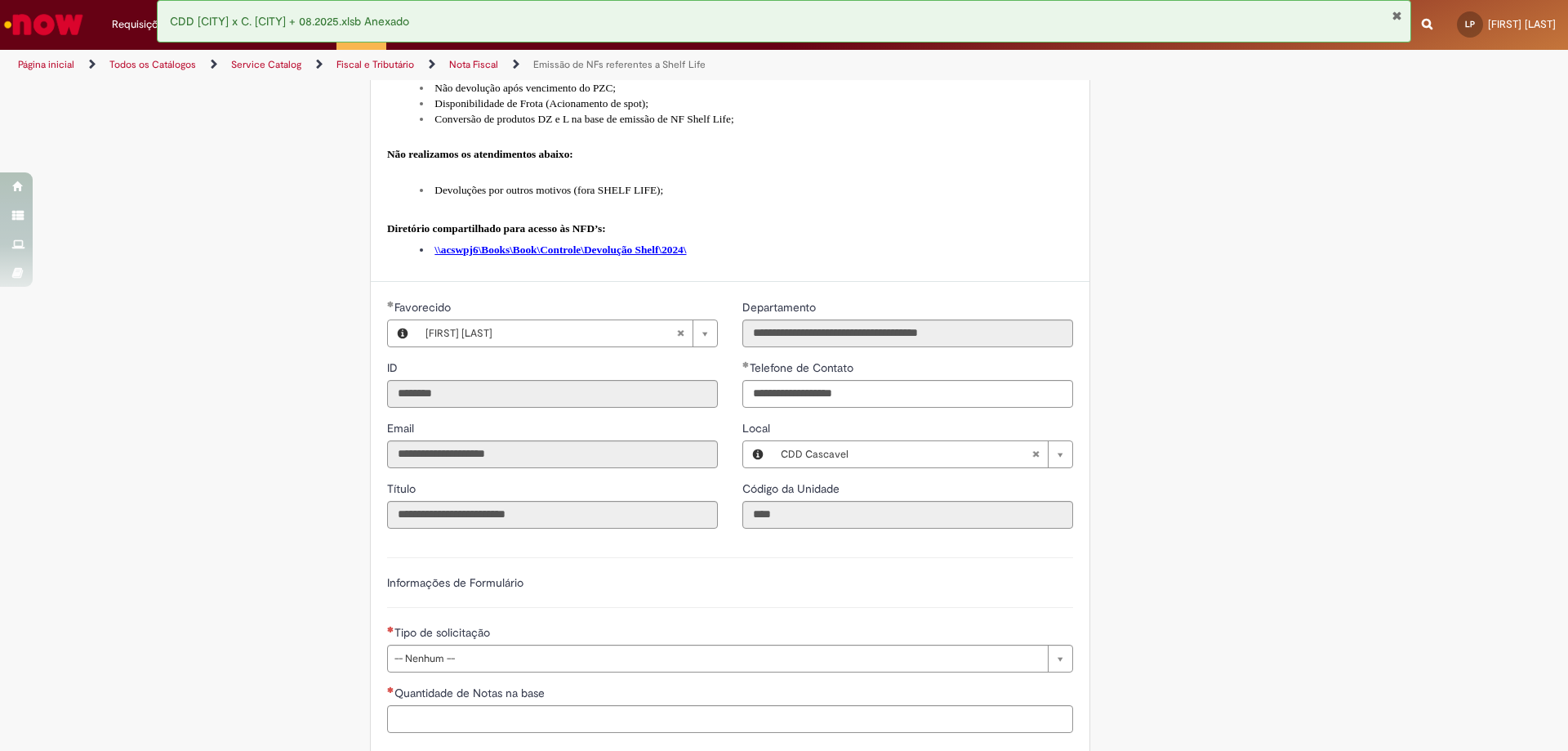 scroll, scrollTop: 817, scrollLeft: 0, axis: vertical 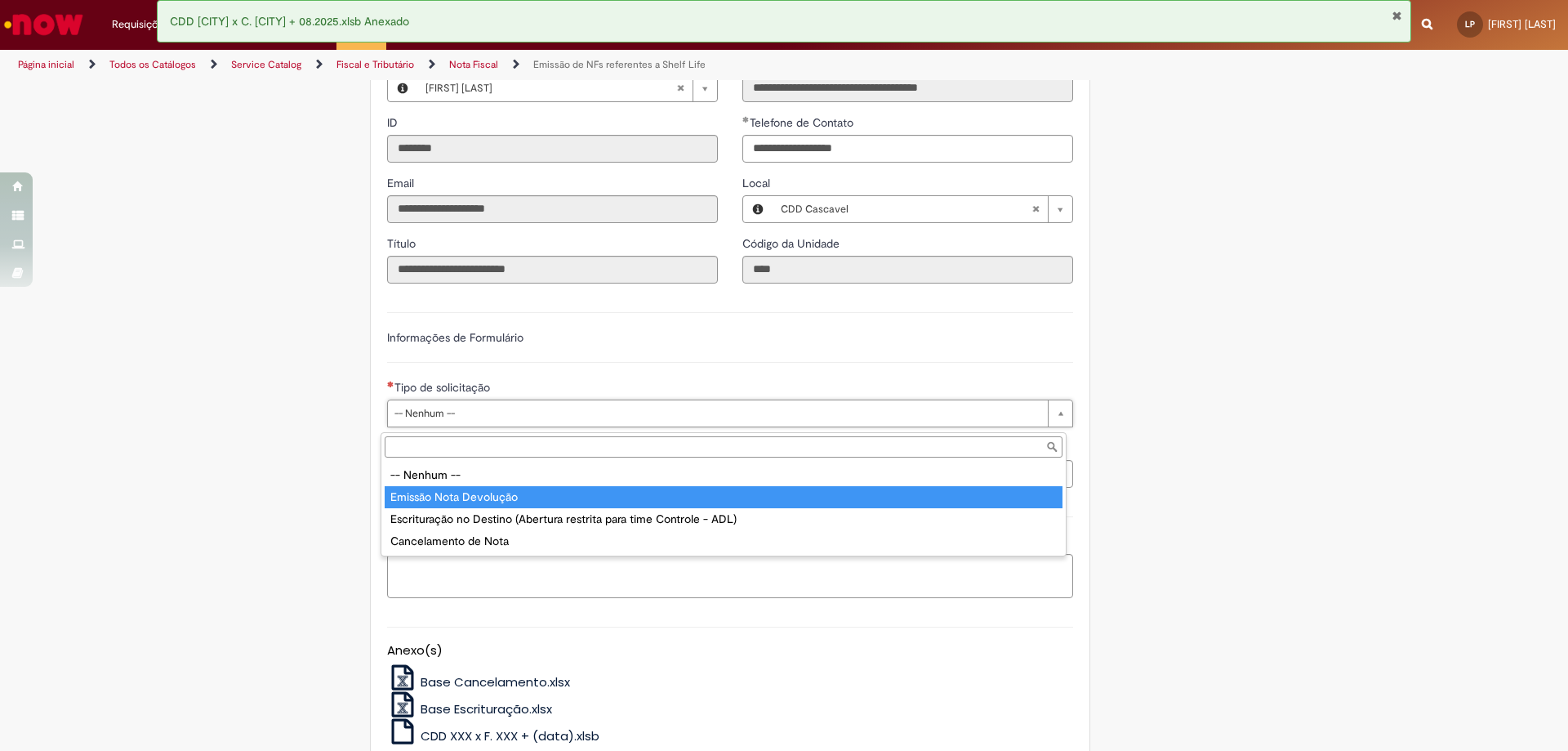 type on "**********" 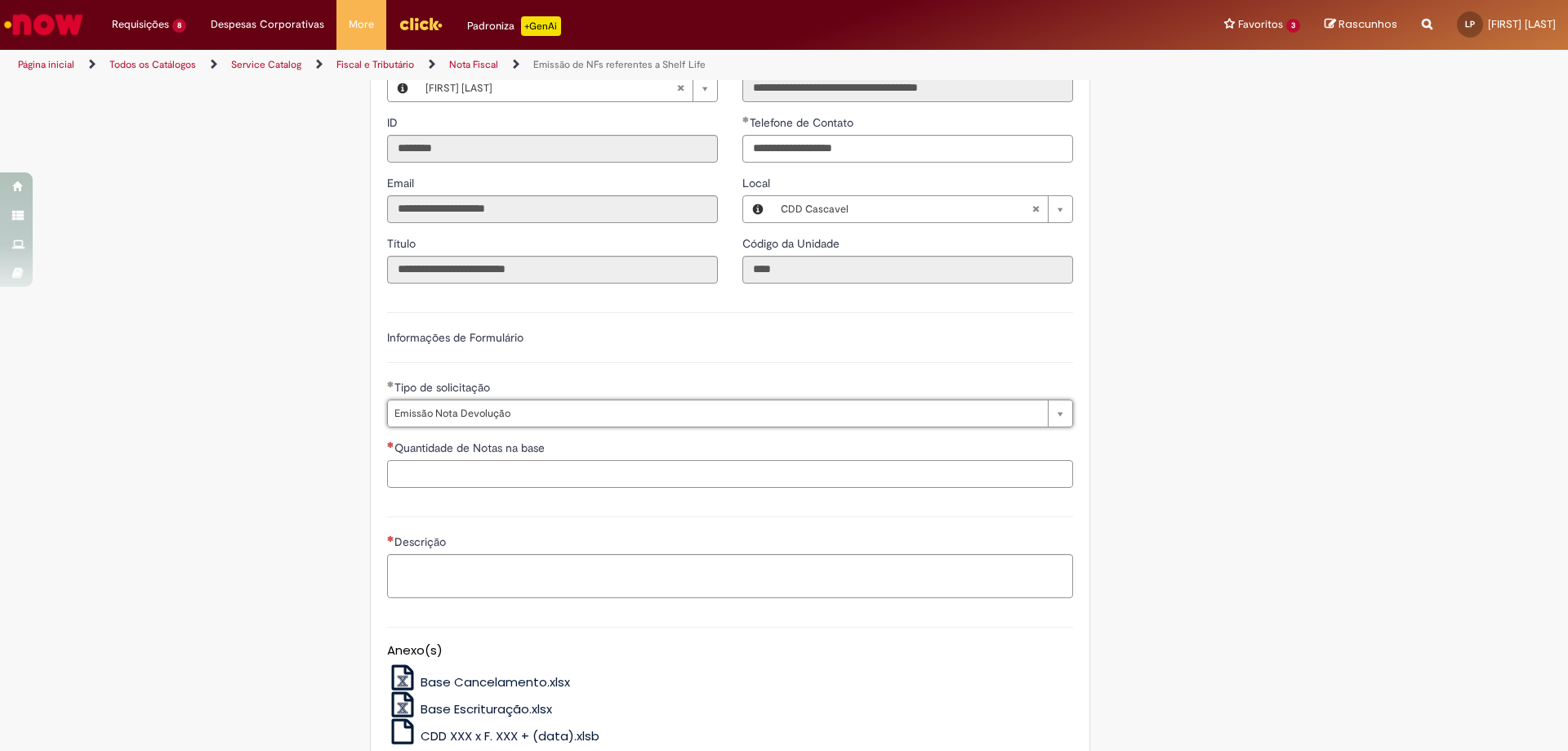 click on "Quantidade de Notas na base" at bounding box center (730, 474) 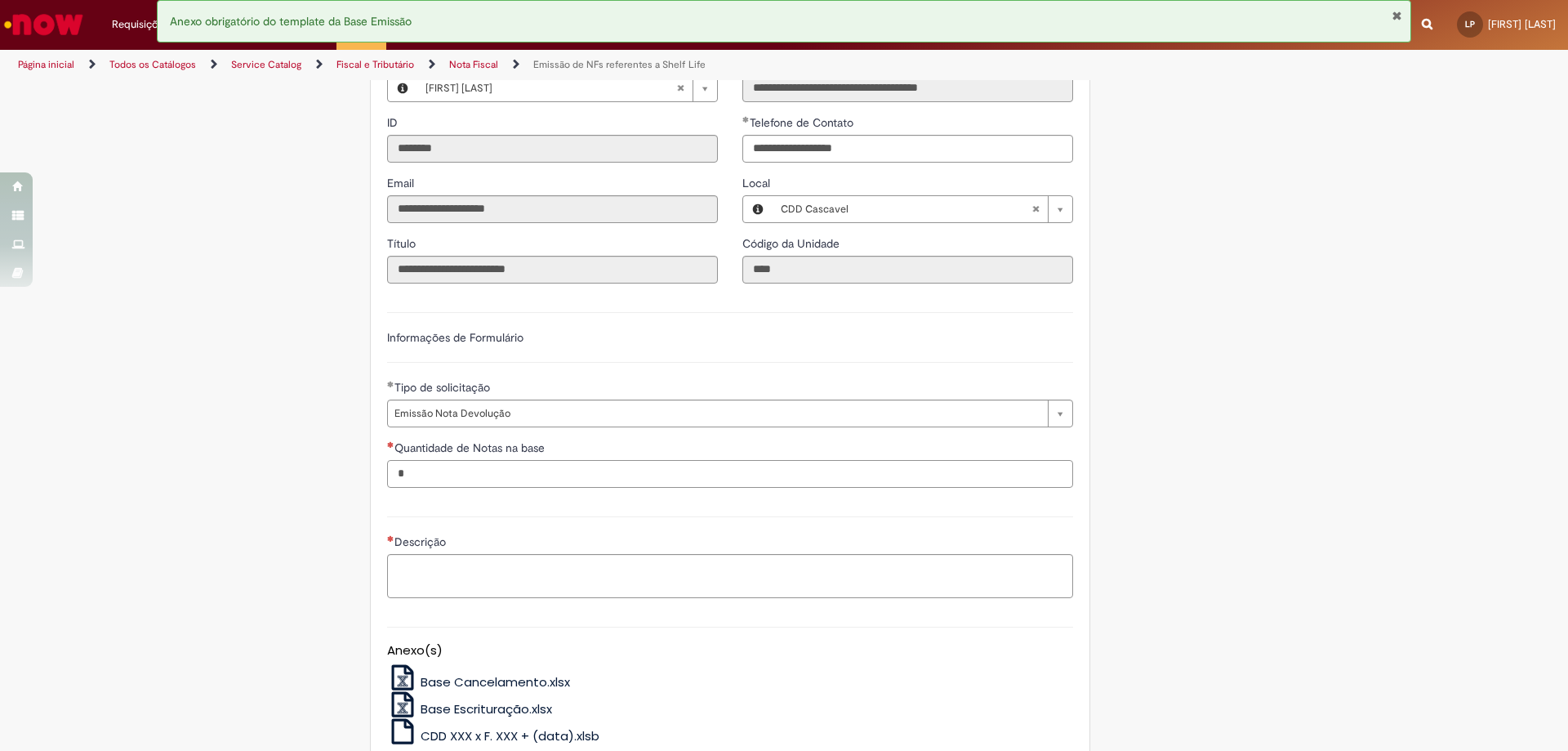 type on "*" 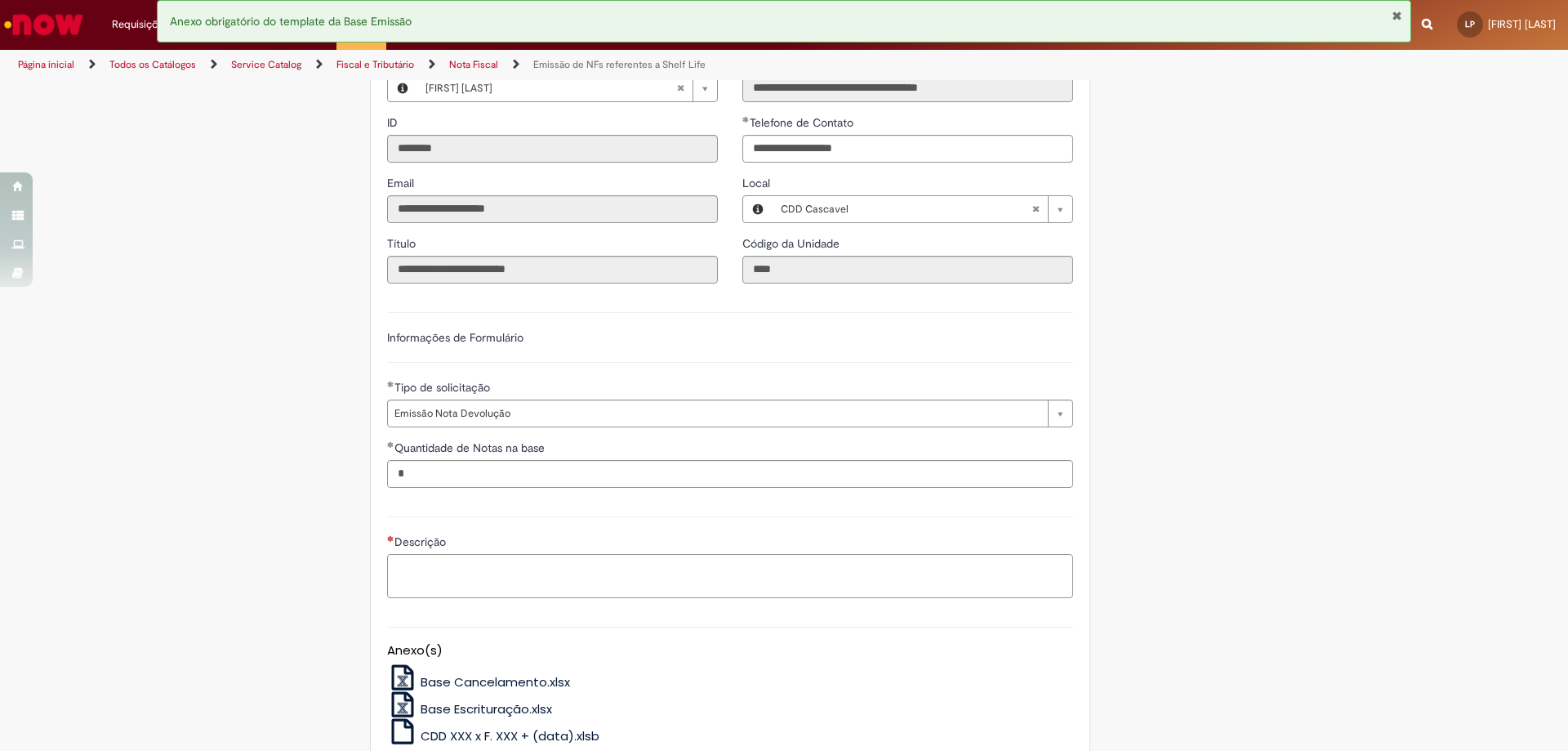 paste on "**********" 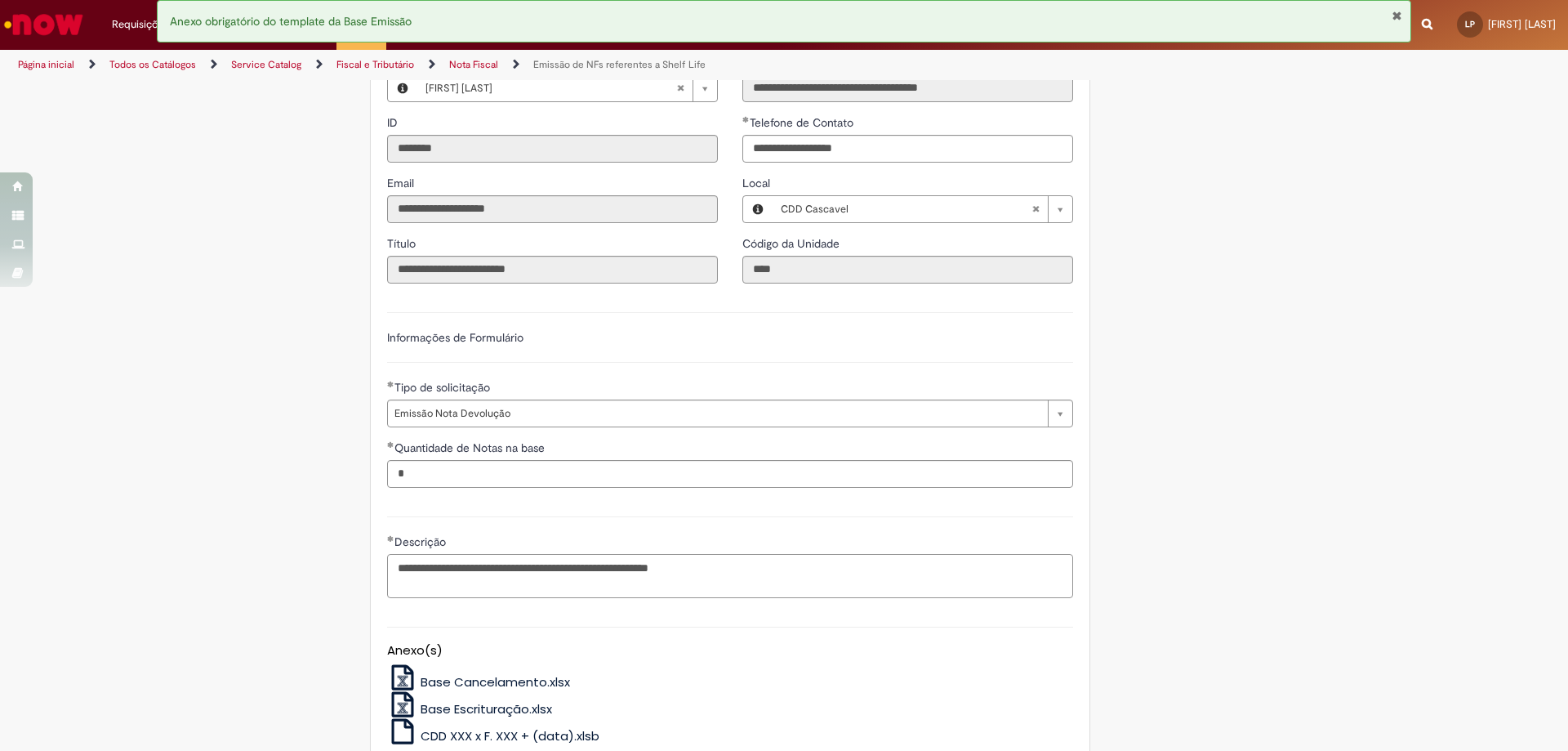 click on "**********" at bounding box center [730, 576] 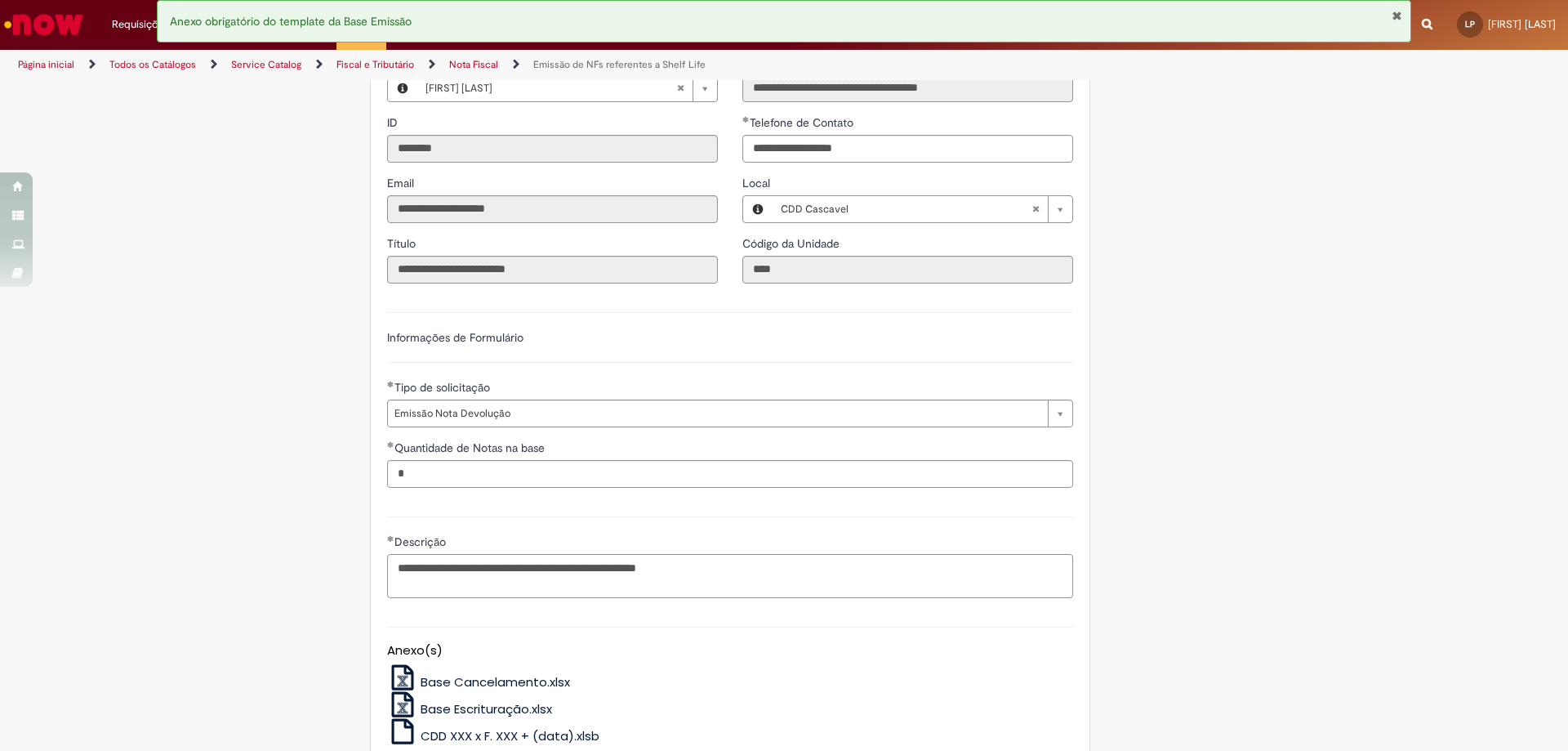scroll, scrollTop: 999, scrollLeft: 0, axis: vertical 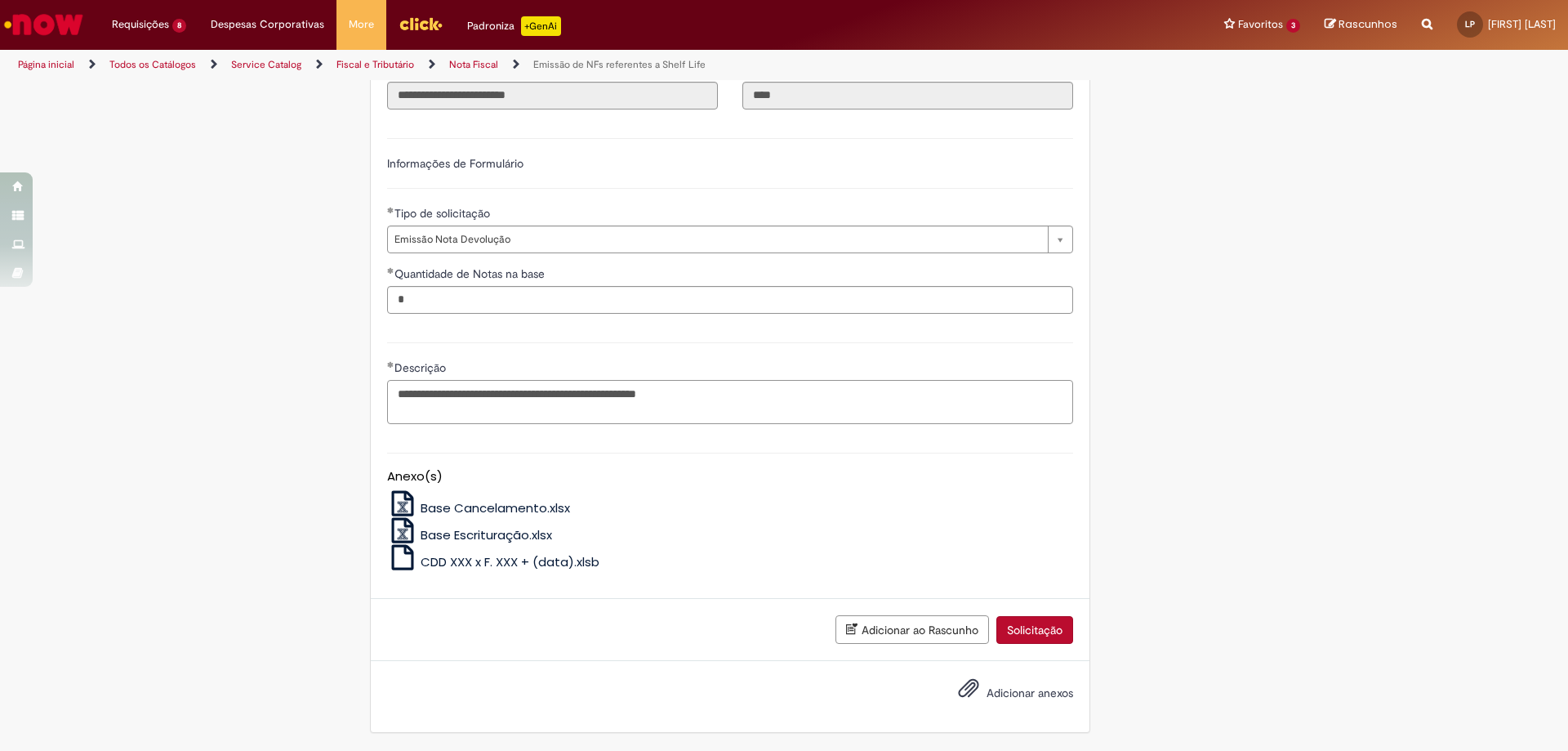 type on "**********" 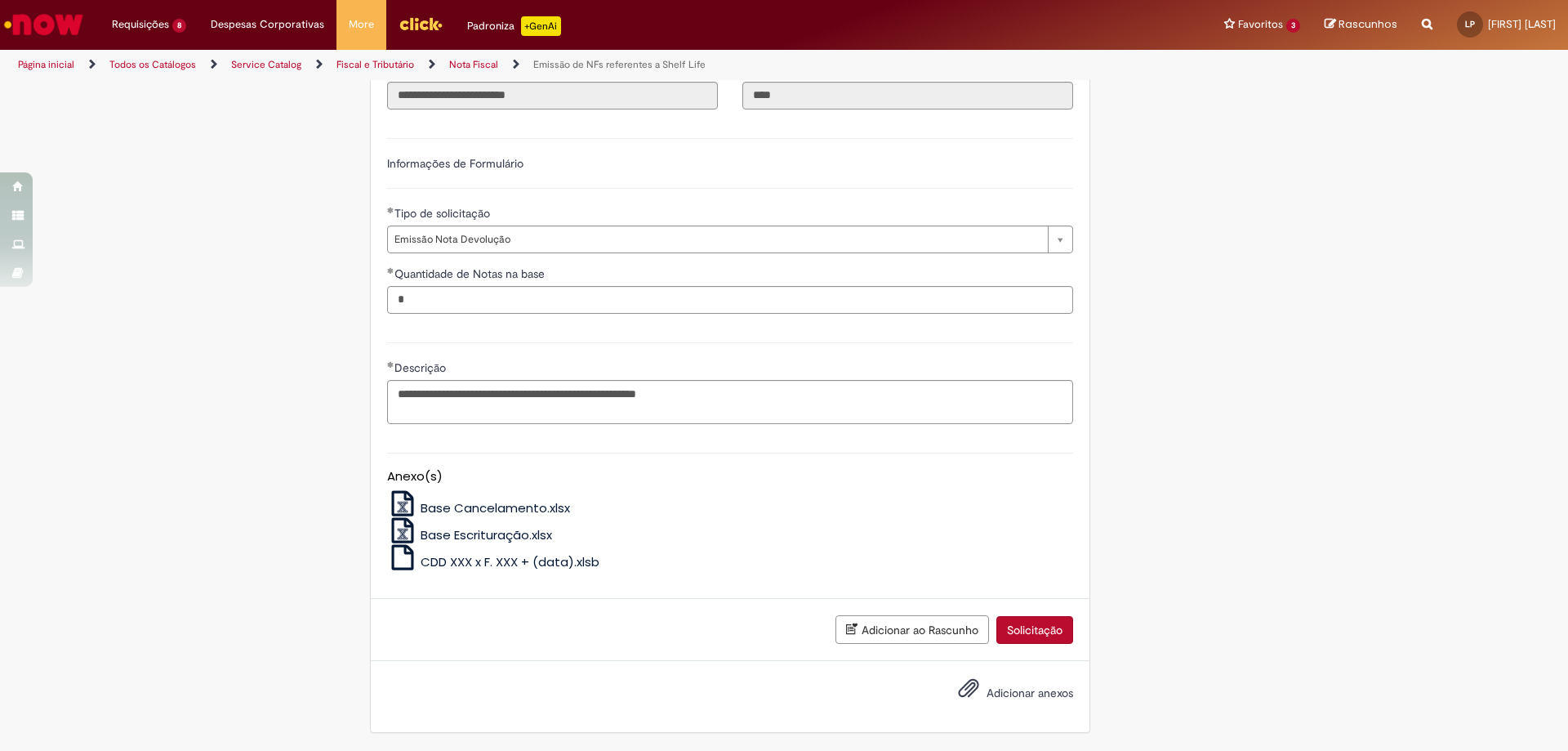 click on "Adicionar anexos" at bounding box center [730, 696] 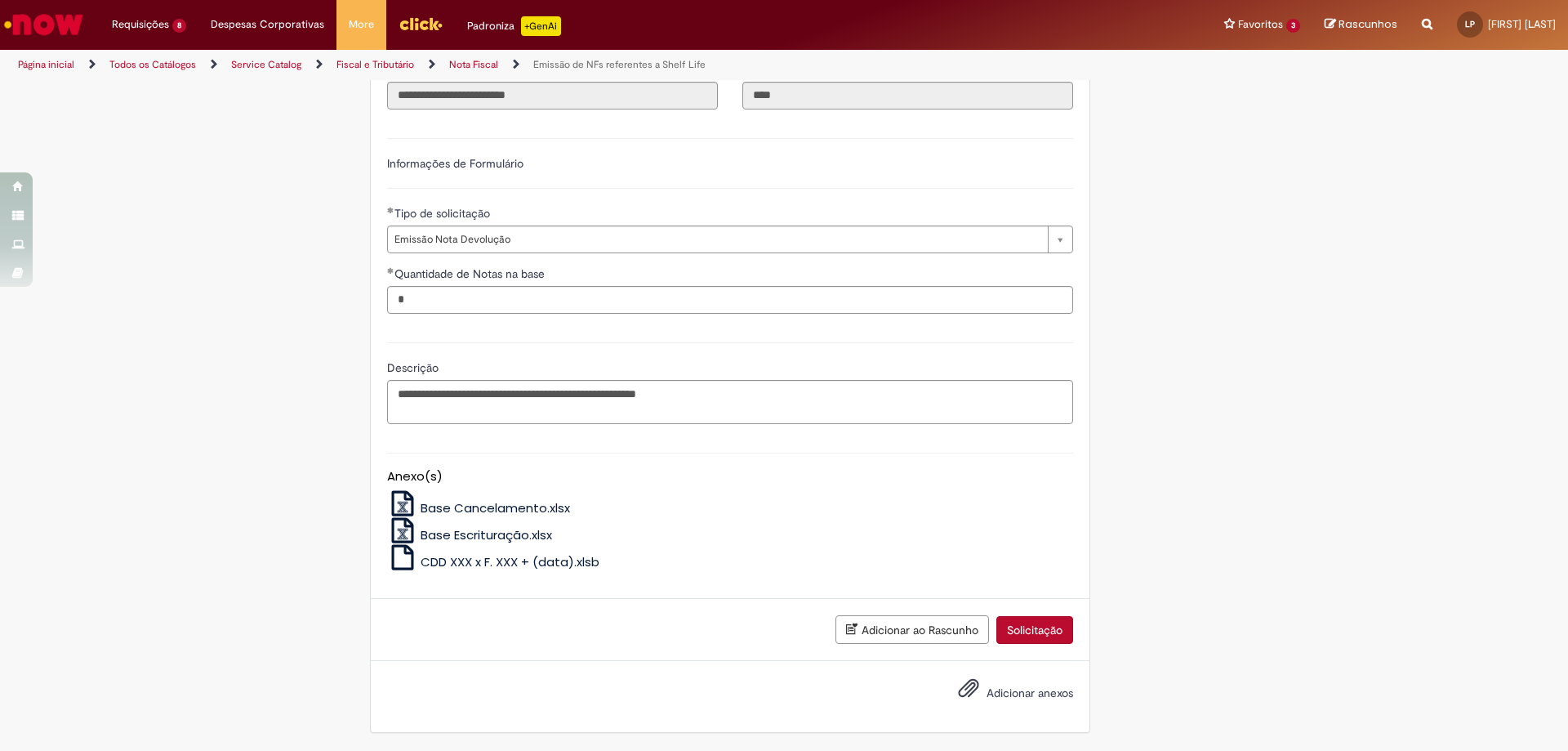 click on "Adicionar anexos" at bounding box center [1004, 694] 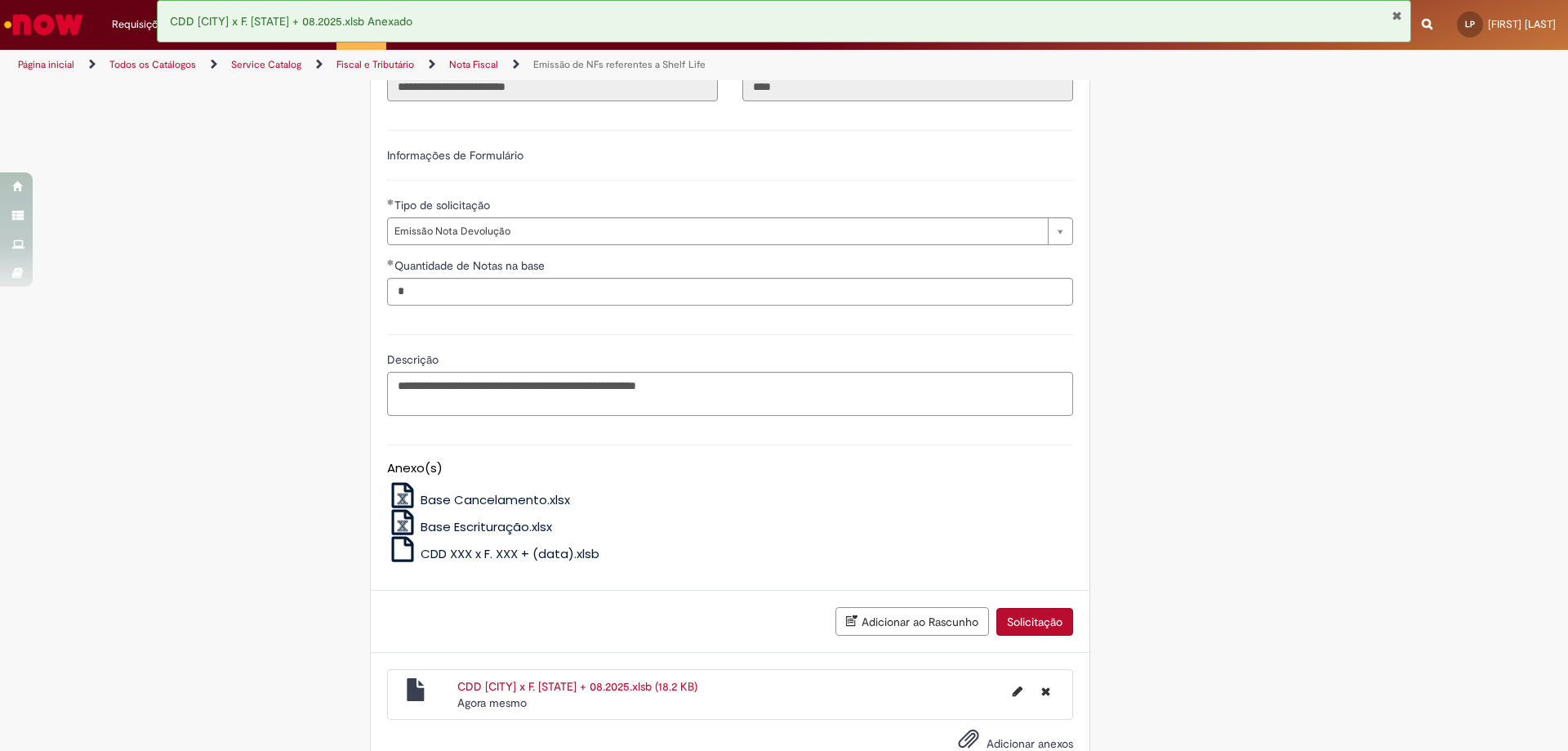 click on "Solicitação" at bounding box center (1035, 622) 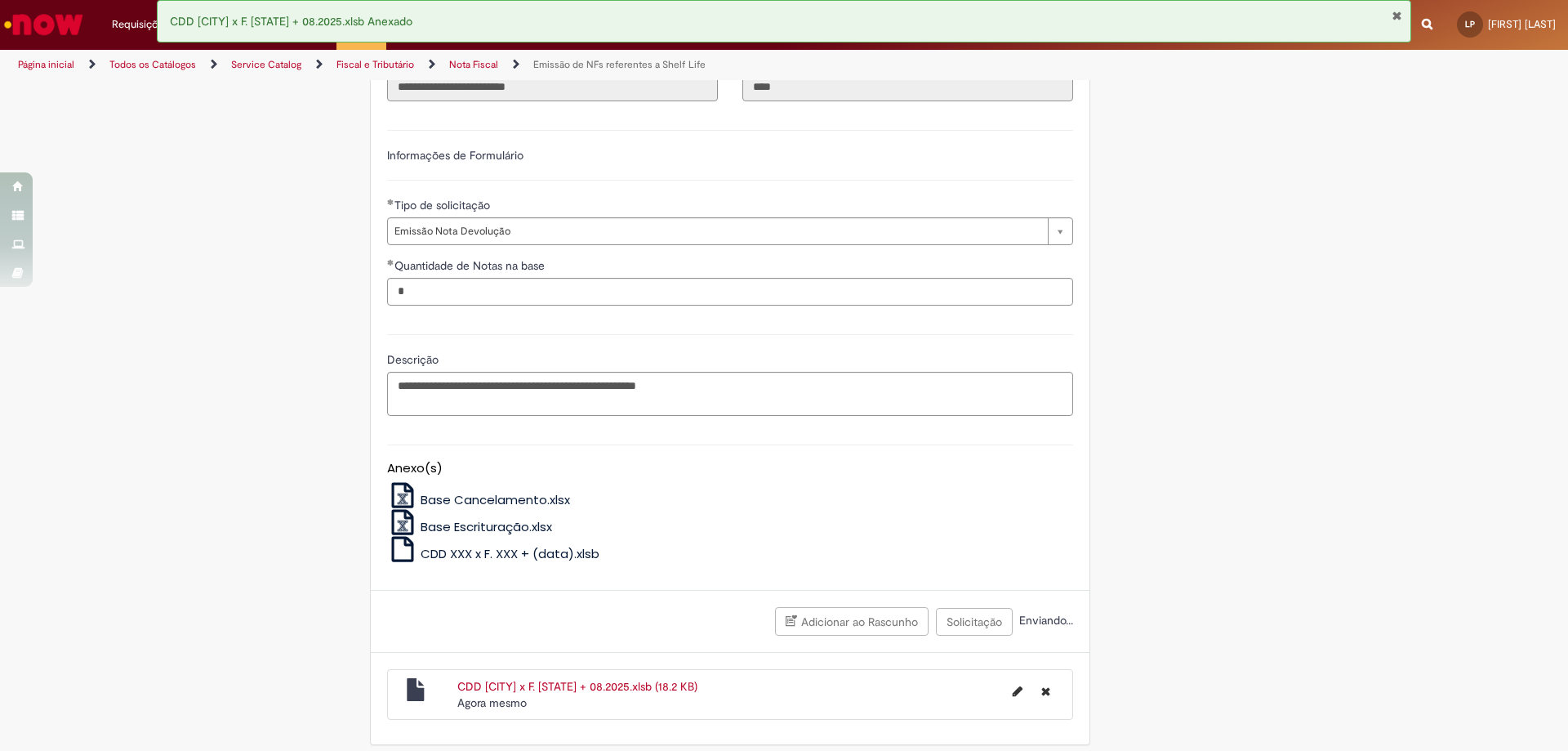 scroll, scrollTop: 1020, scrollLeft: 0, axis: vertical 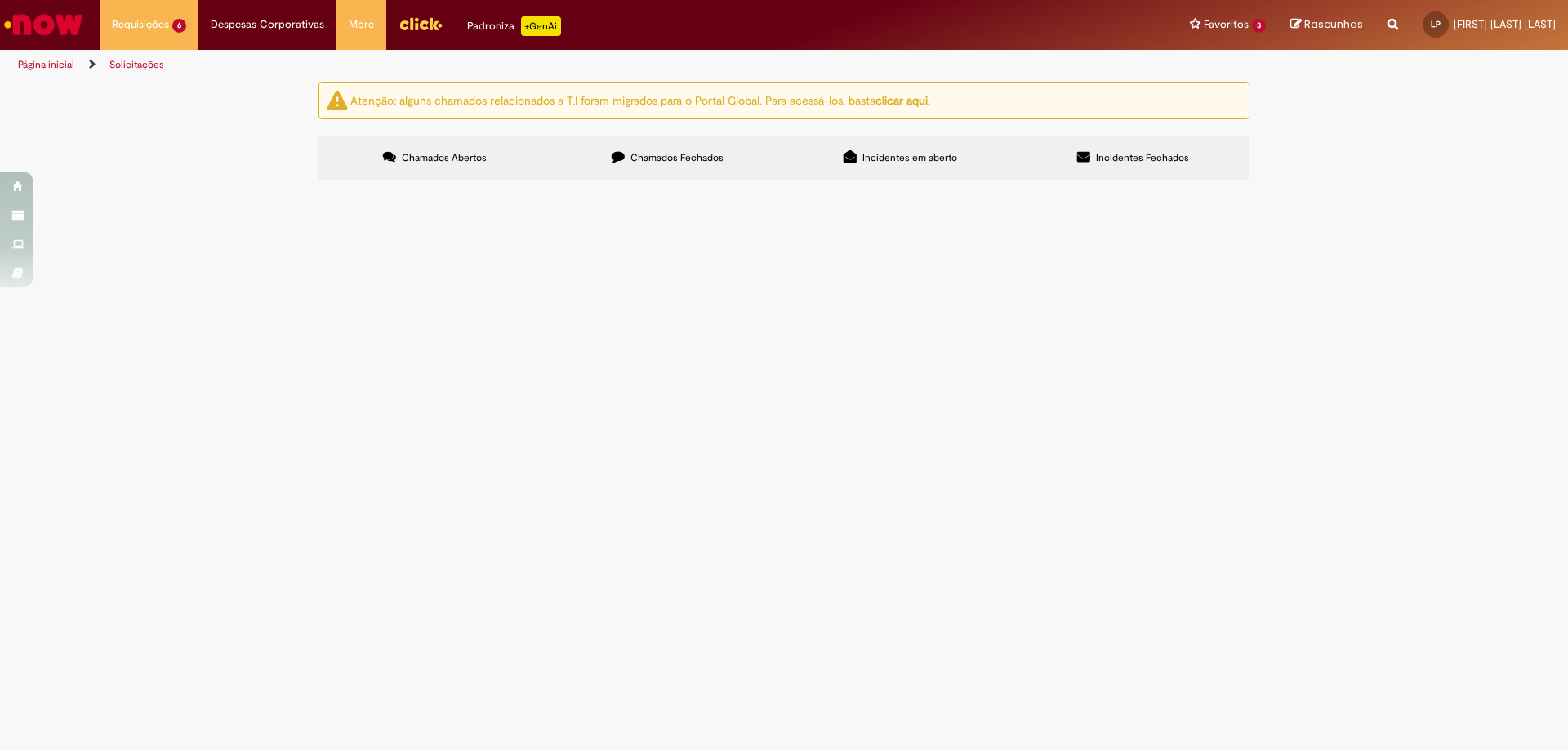 click on "Chamados Fechados" at bounding box center [667, 158] 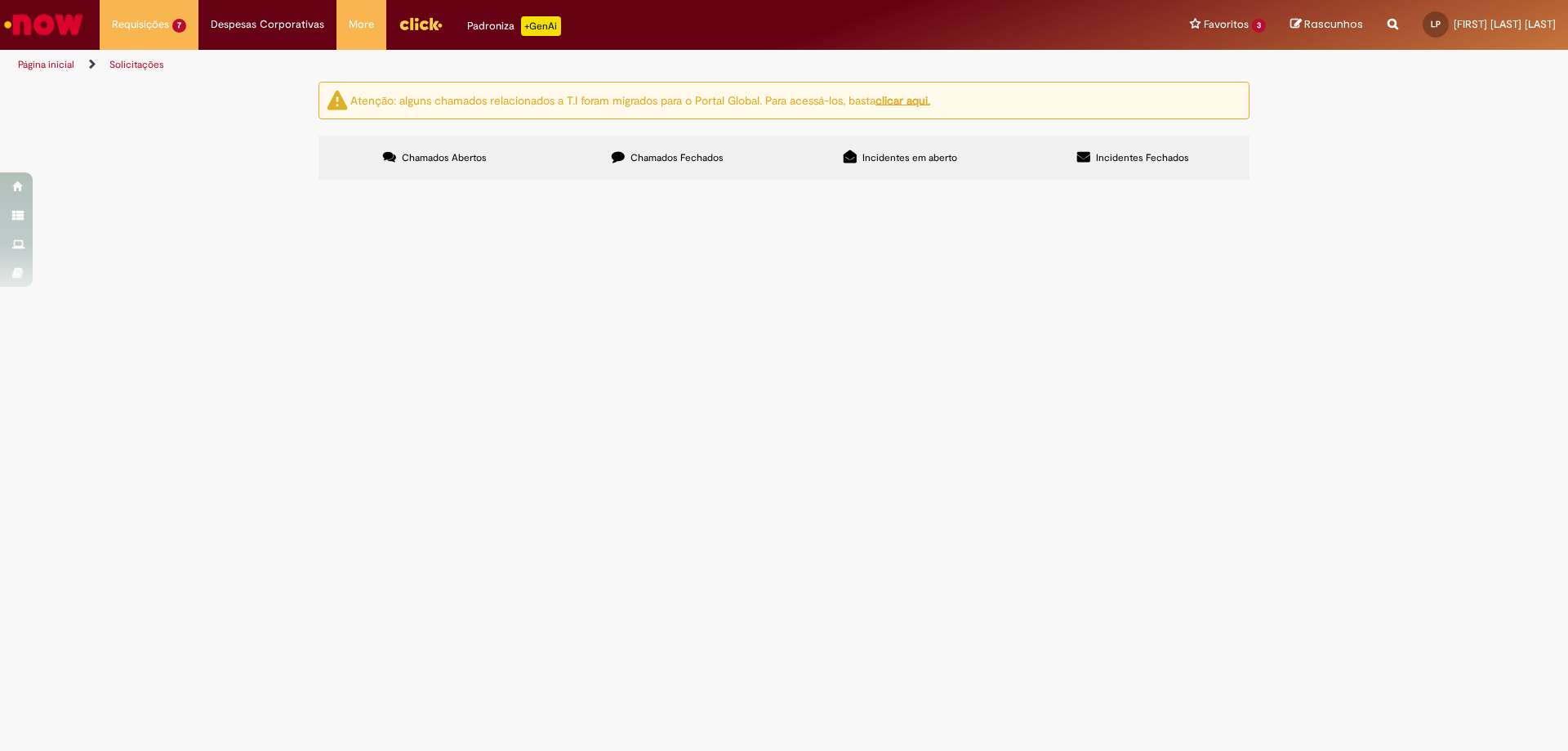 click on "Emissão de NFs referentes a Shelf Life" at bounding box center [0, 0] 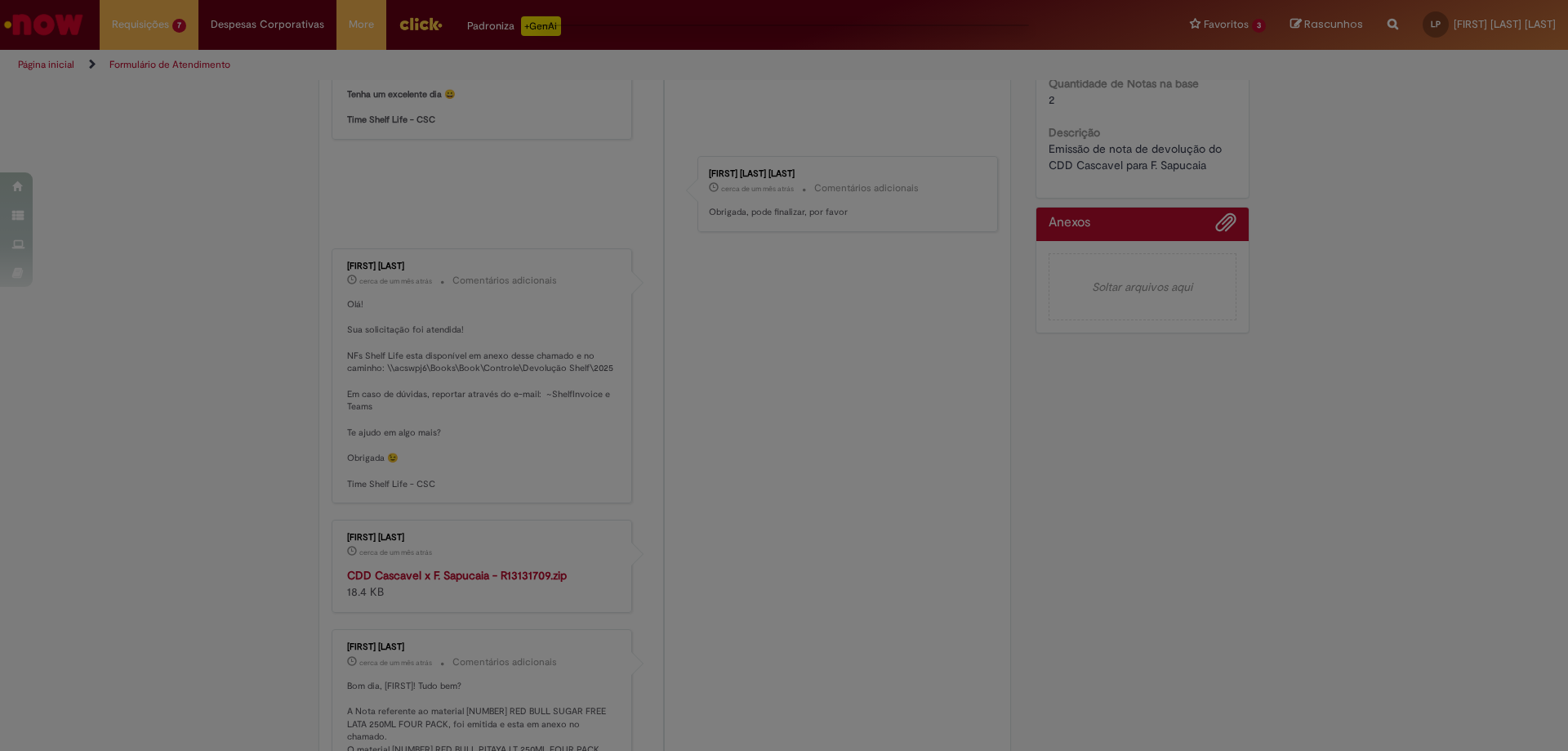 scroll, scrollTop: 0, scrollLeft: 0, axis: both 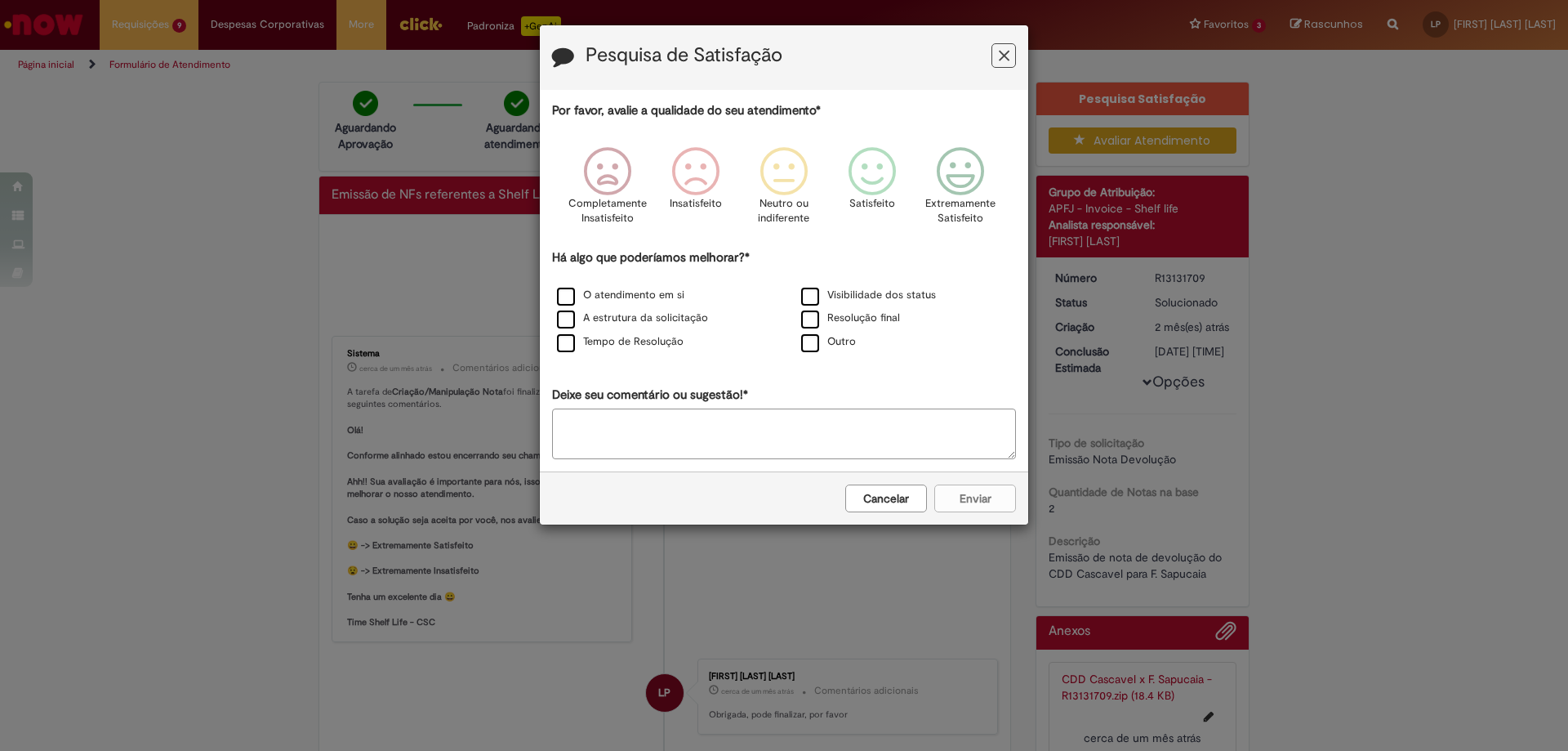 click at bounding box center (1004, 56) 